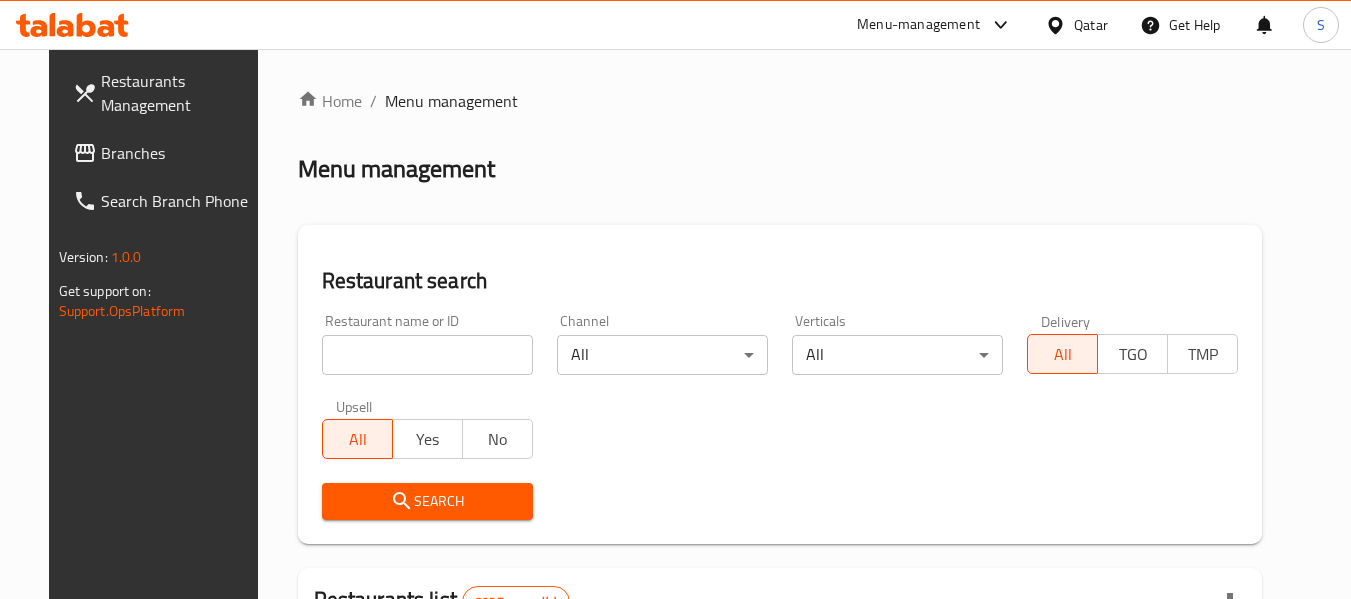 scroll, scrollTop: 0, scrollLeft: 0, axis: both 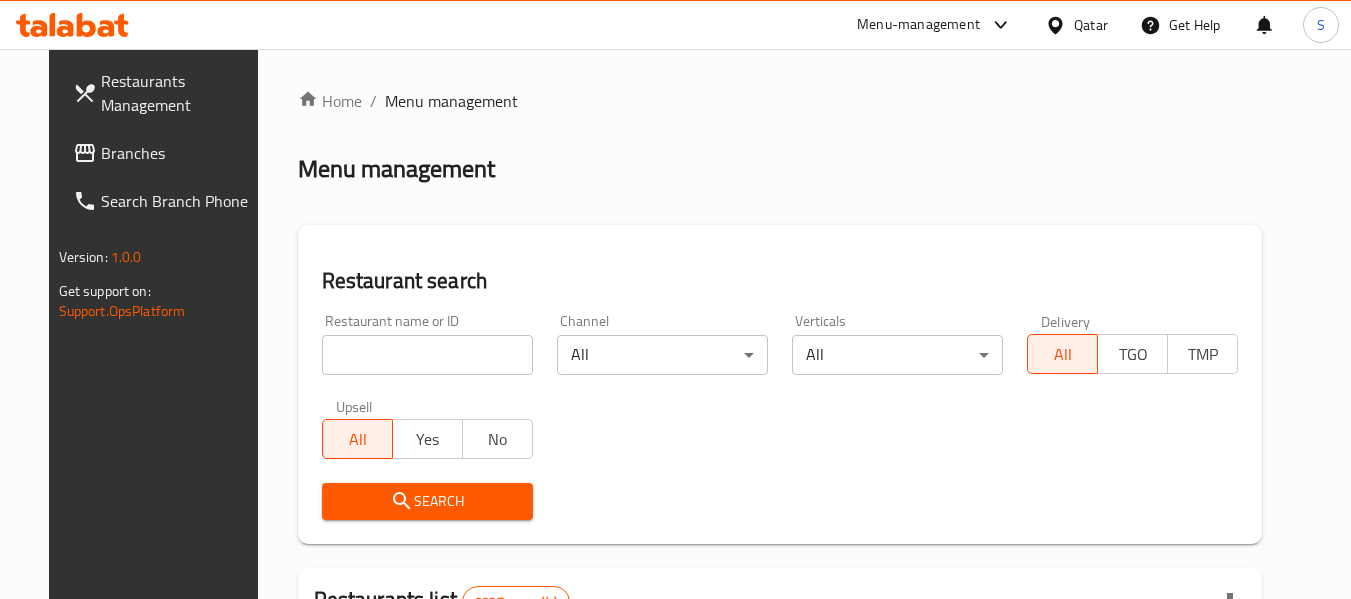 click on "Menu management" at bounding box center [780, 169] 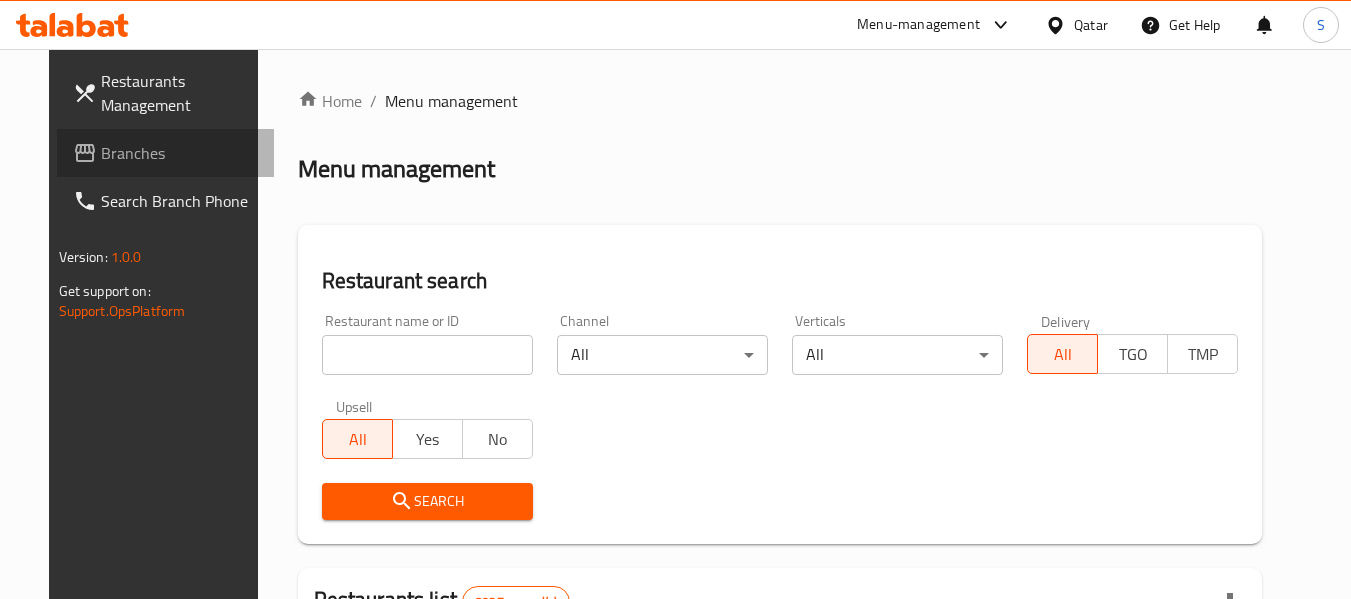 click on "Branches" at bounding box center (166, 153) 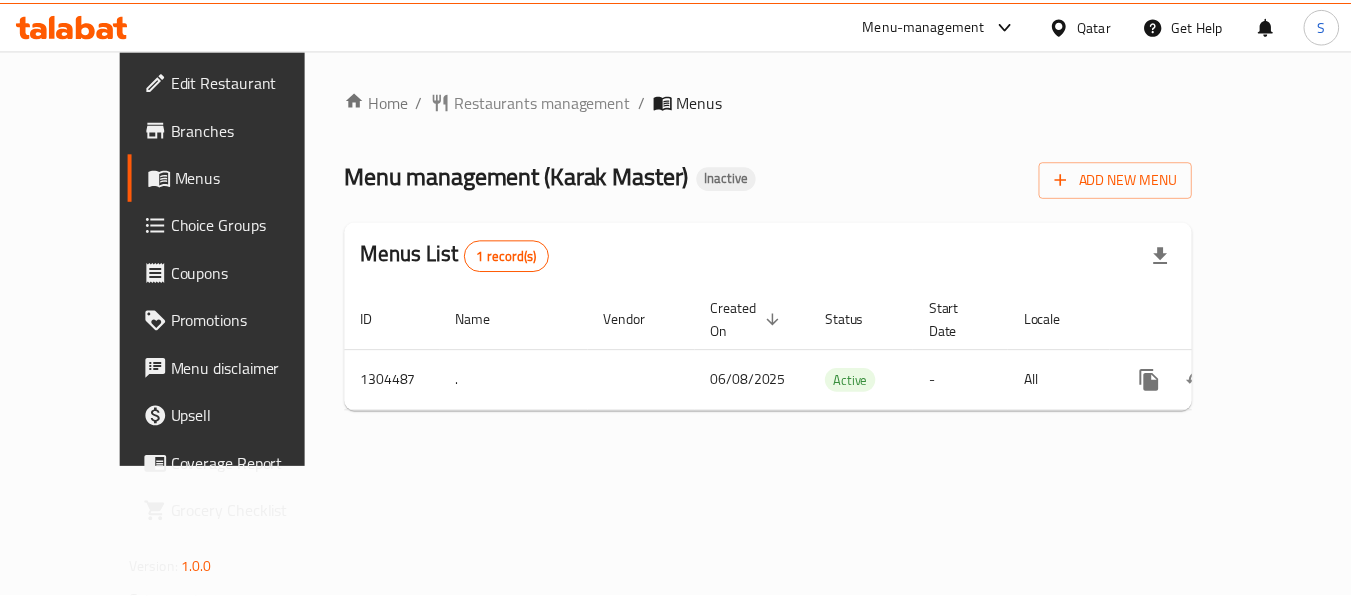 scroll, scrollTop: 0, scrollLeft: 0, axis: both 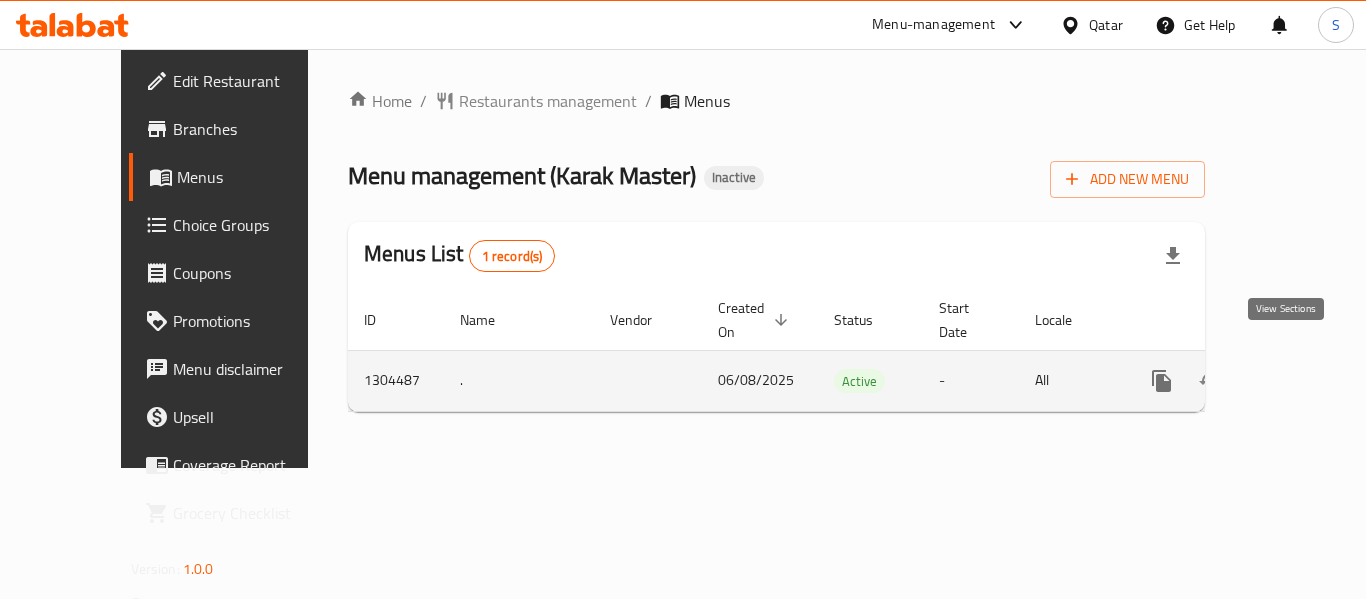 click 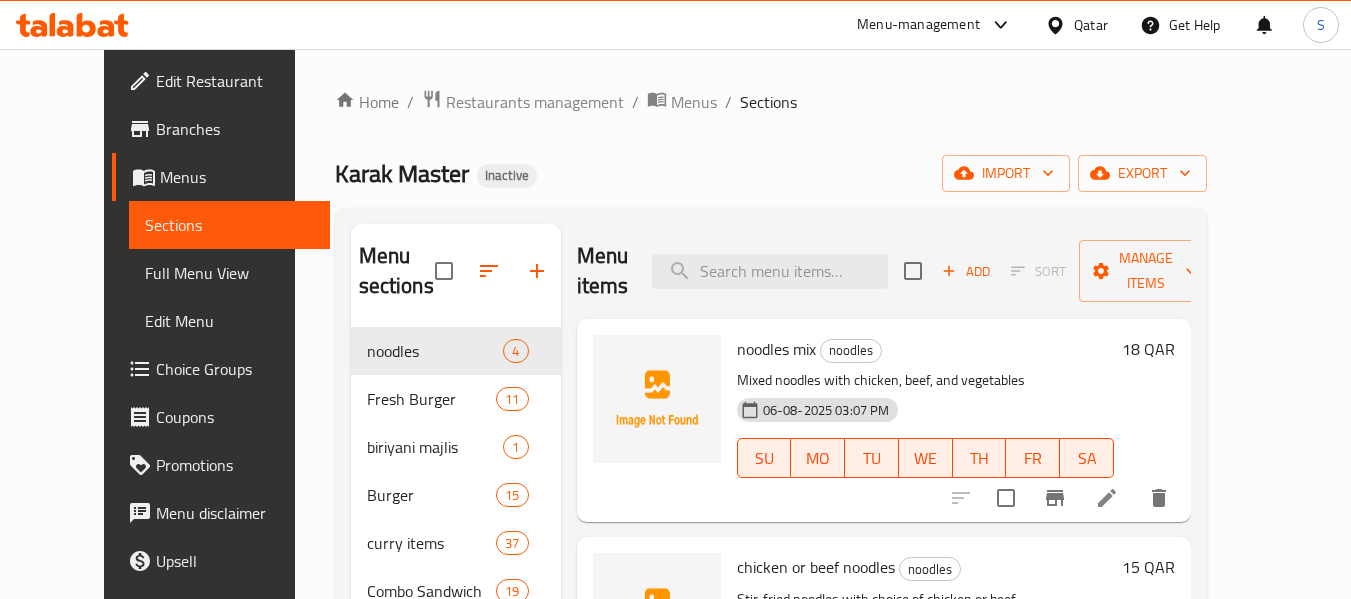 click on "Full Menu View" at bounding box center (229, 273) 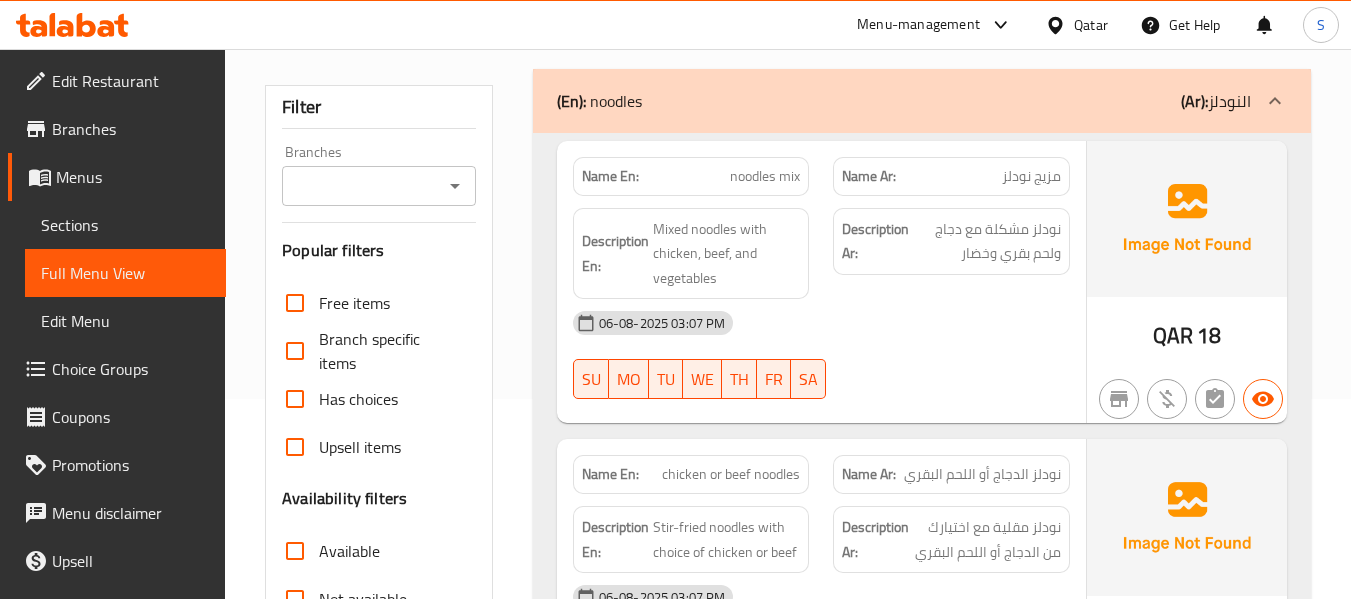 scroll, scrollTop: 400, scrollLeft: 0, axis: vertical 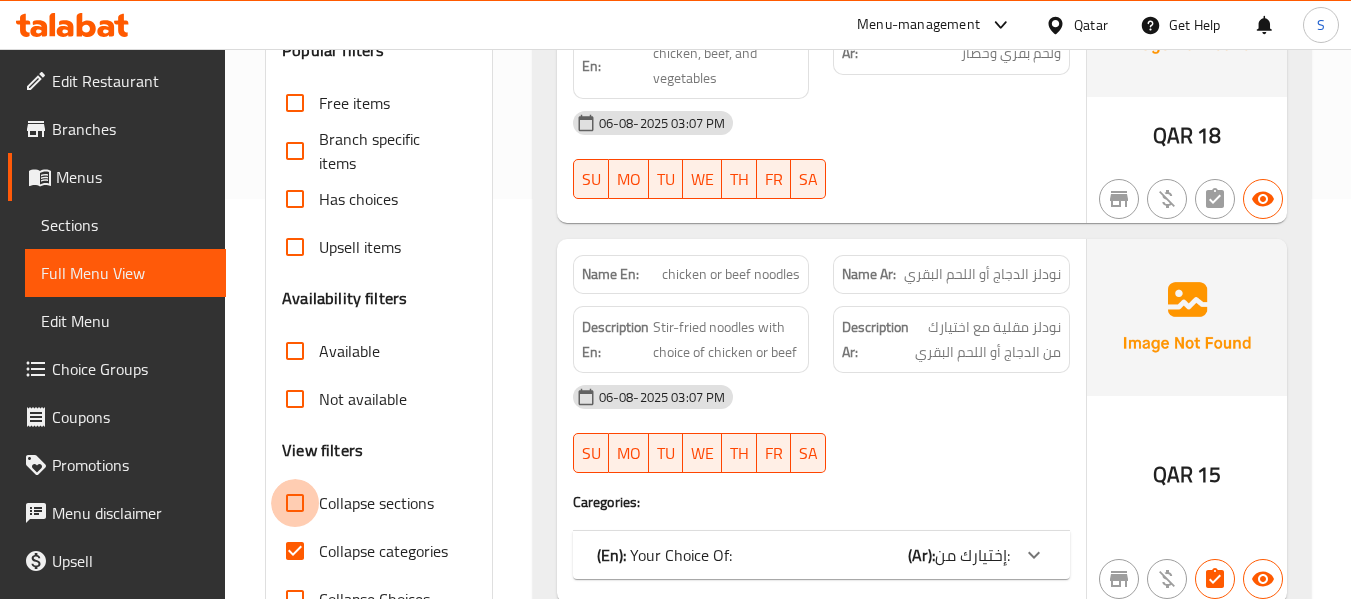 click on "Collapse sections" at bounding box center (295, 503) 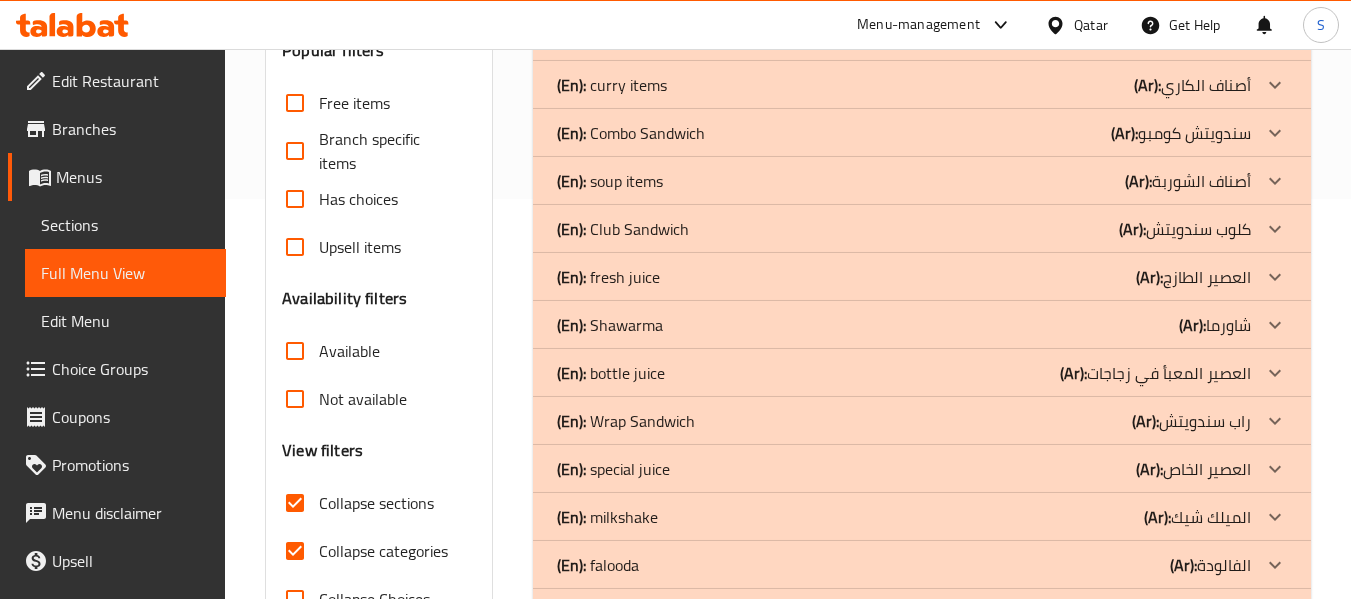 click on "Collapse categories" at bounding box center [295, 551] 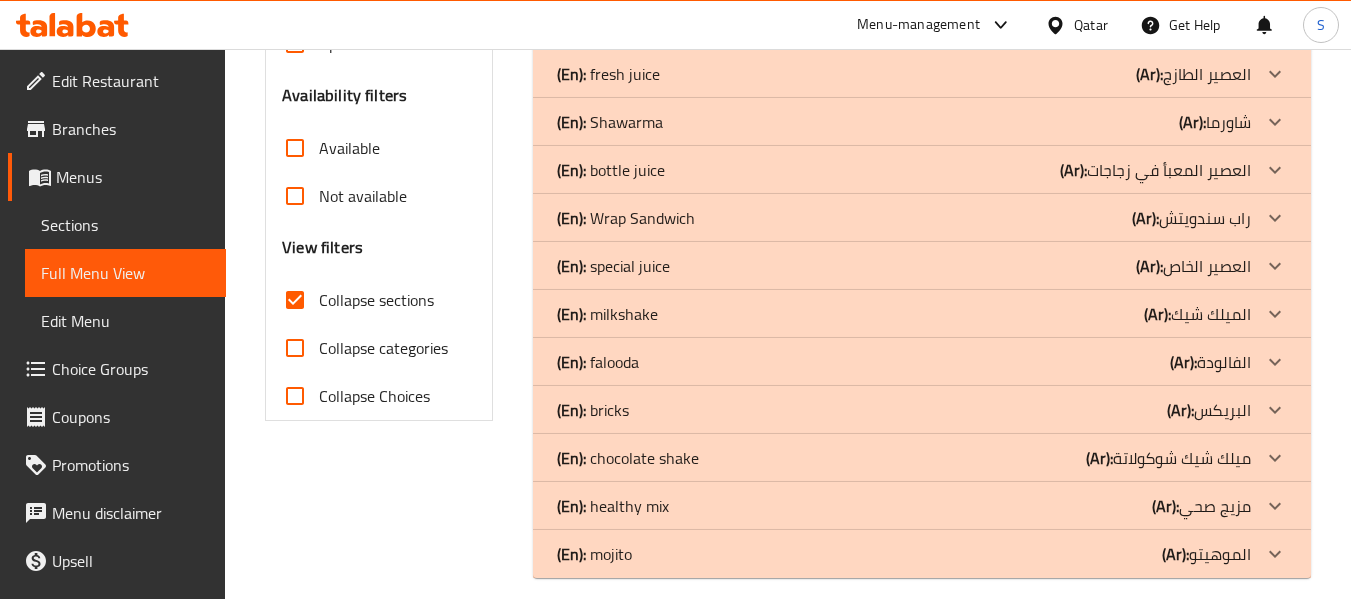 scroll, scrollTop: 622, scrollLeft: 0, axis: vertical 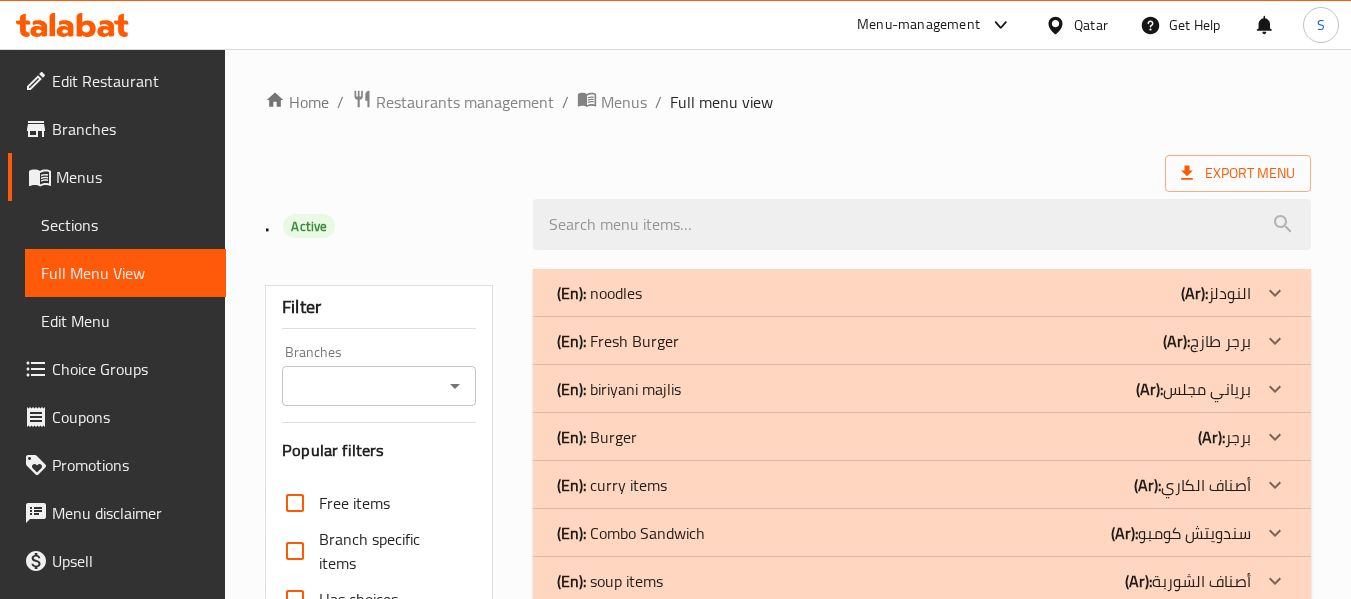 click on "(En):   noodles (Ar): النودلز" at bounding box center [904, 293] 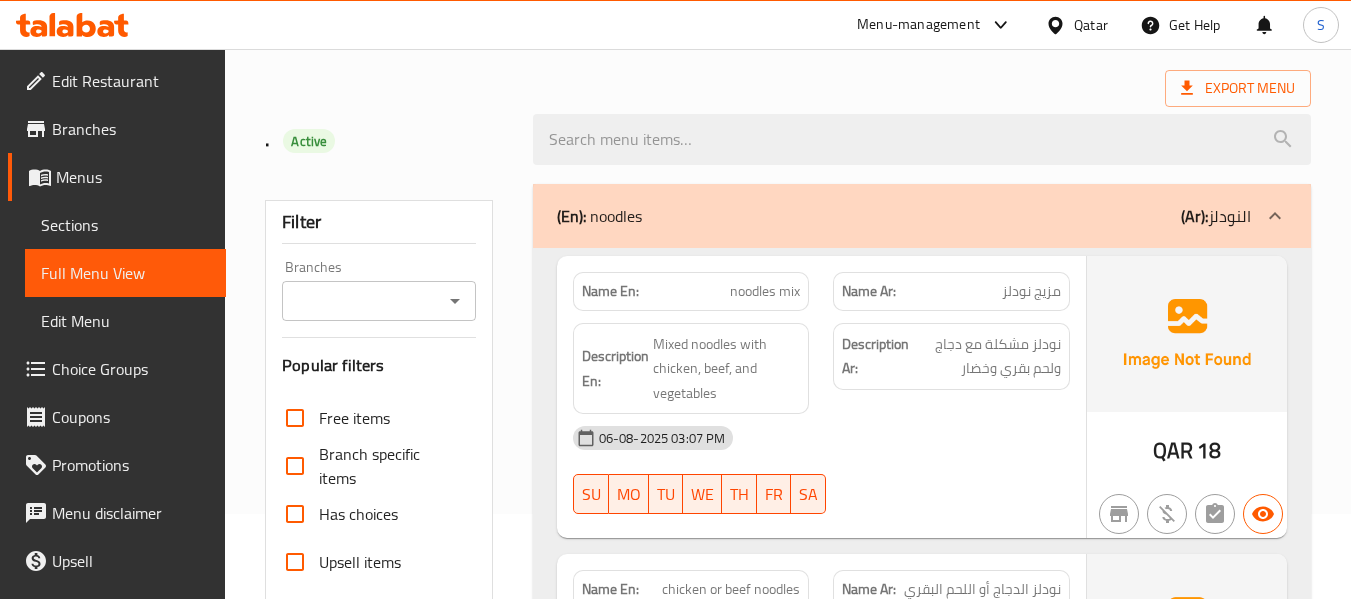 scroll, scrollTop: 200, scrollLeft: 0, axis: vertical 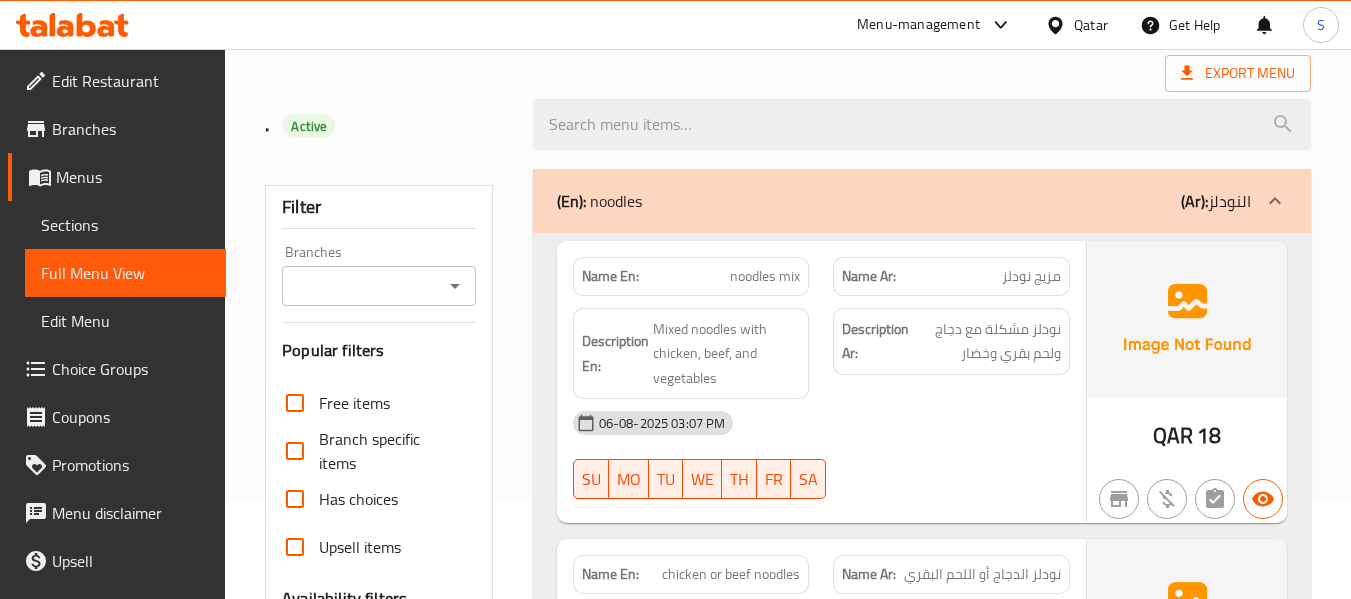 click on "noodles mix" at bounding box center [765, 276] 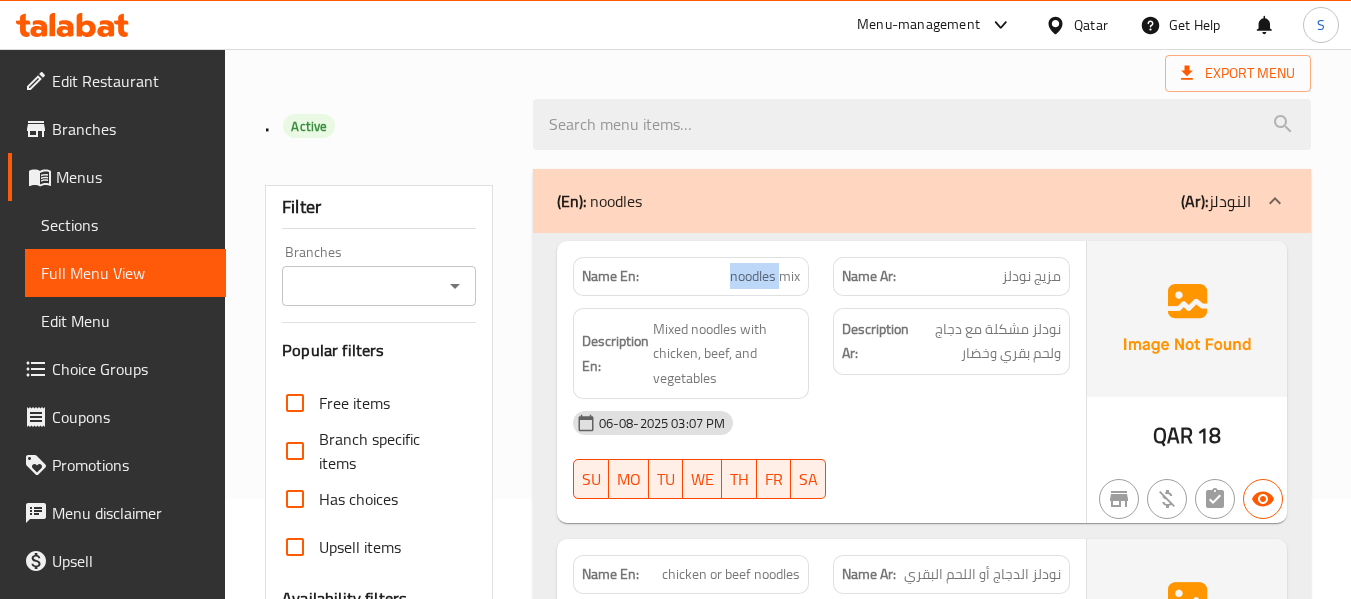 click on "noodles mix" at bounding box center (765, 276) 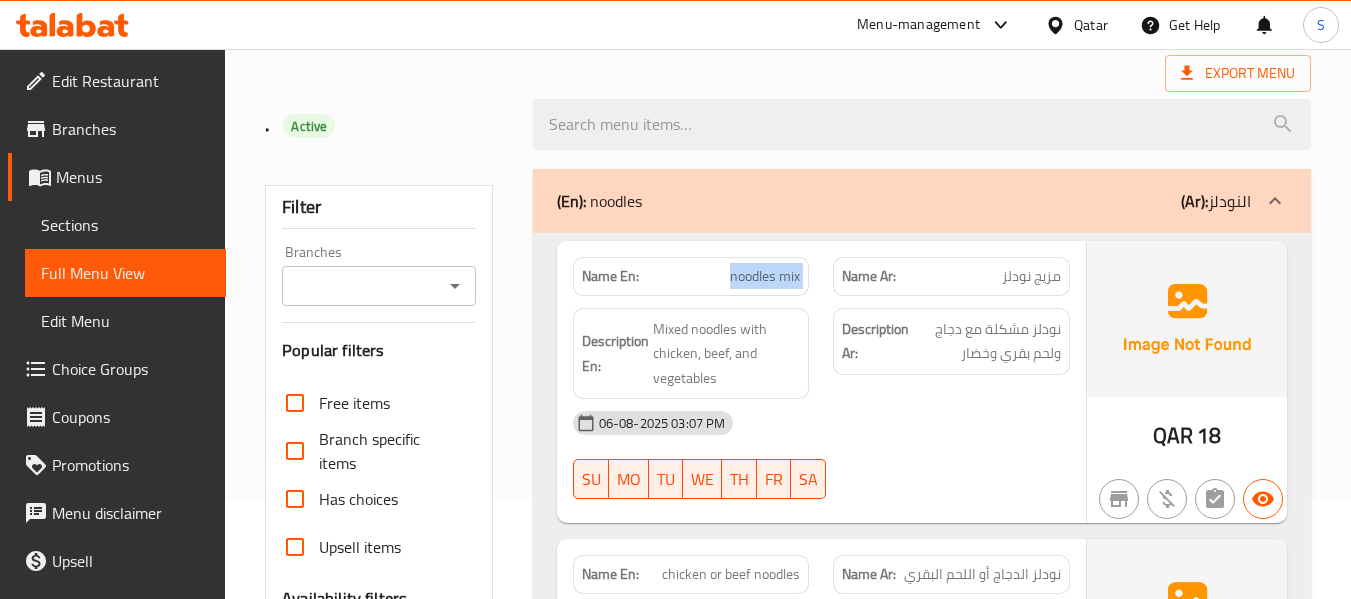 click on "noodles mix" at bounding box center [765, 276] 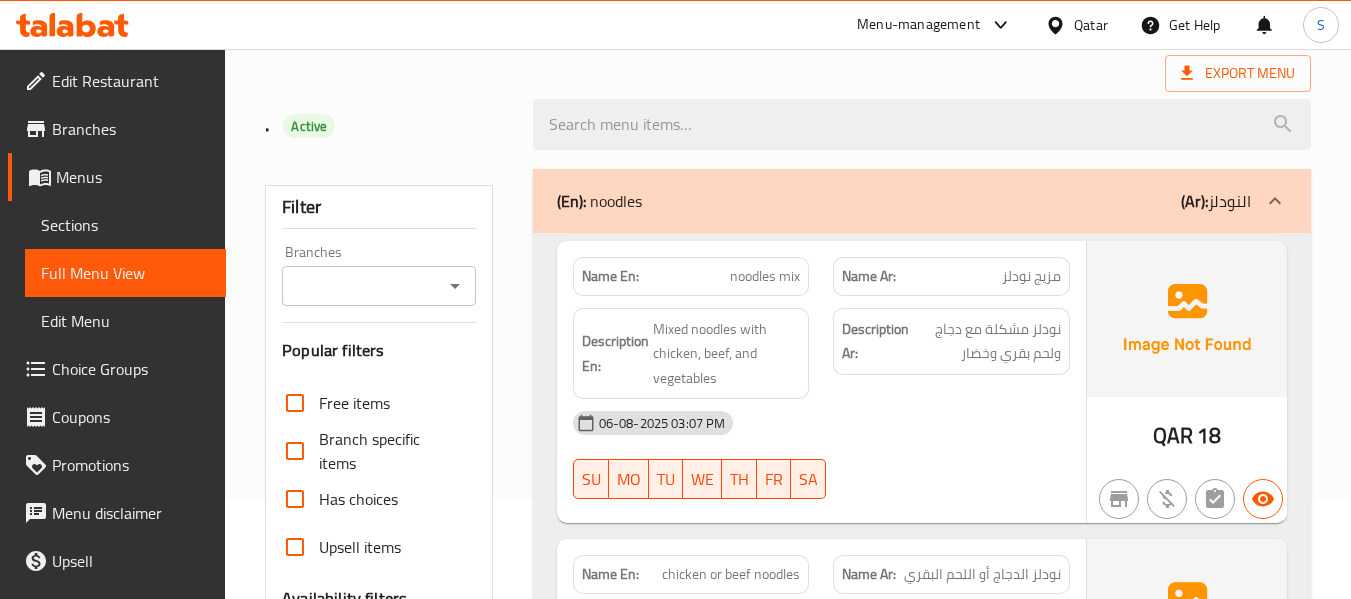 click on "Name Ar: مزيج نودلز" at bounding box center (951, 276) 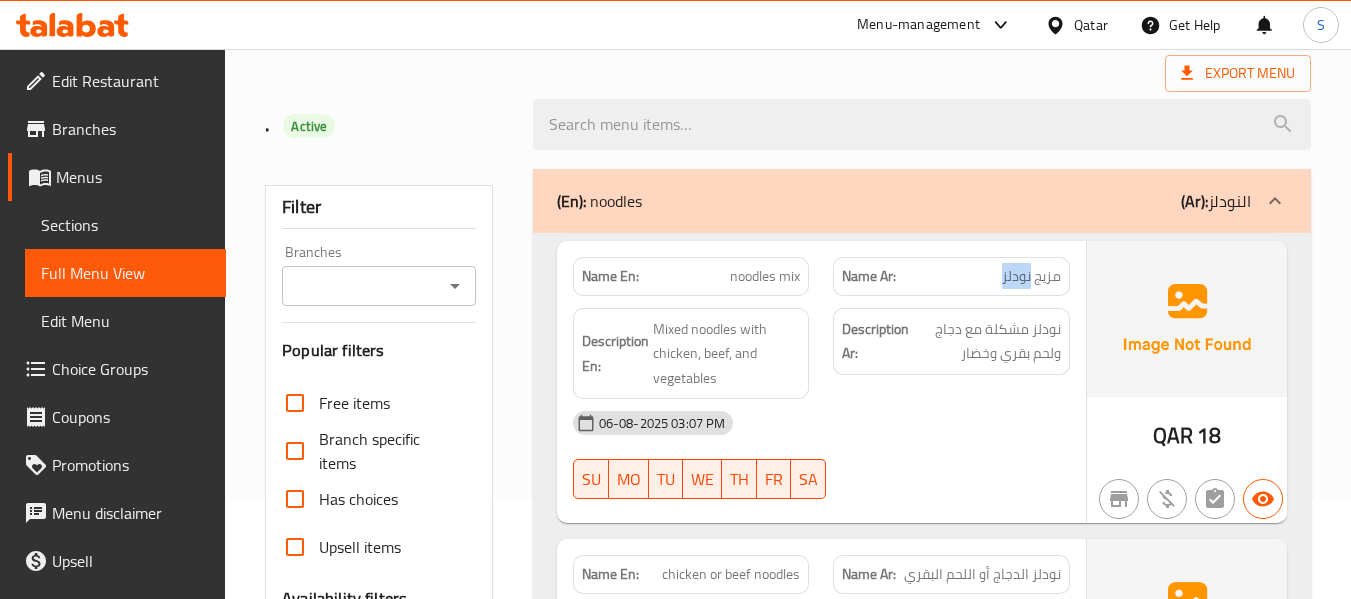 click on "مزيج نودلز" at bounding box center [1031, 276] 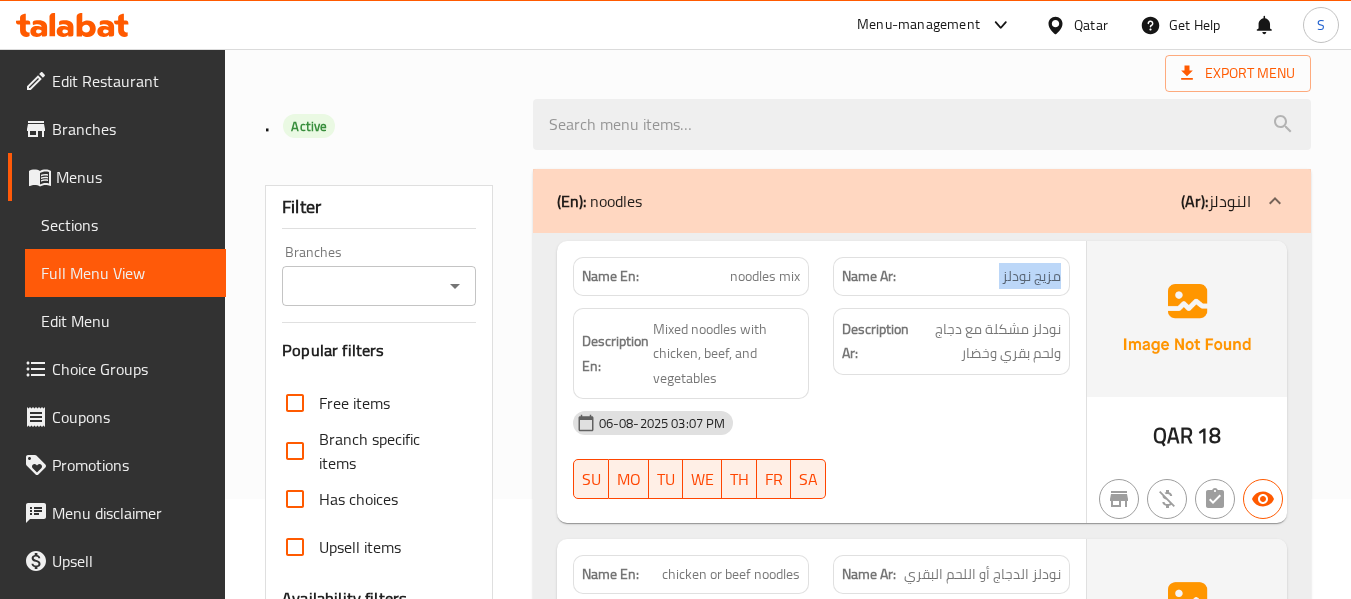 click on "مزيج نودلز" at bounding box center (1031, 276) 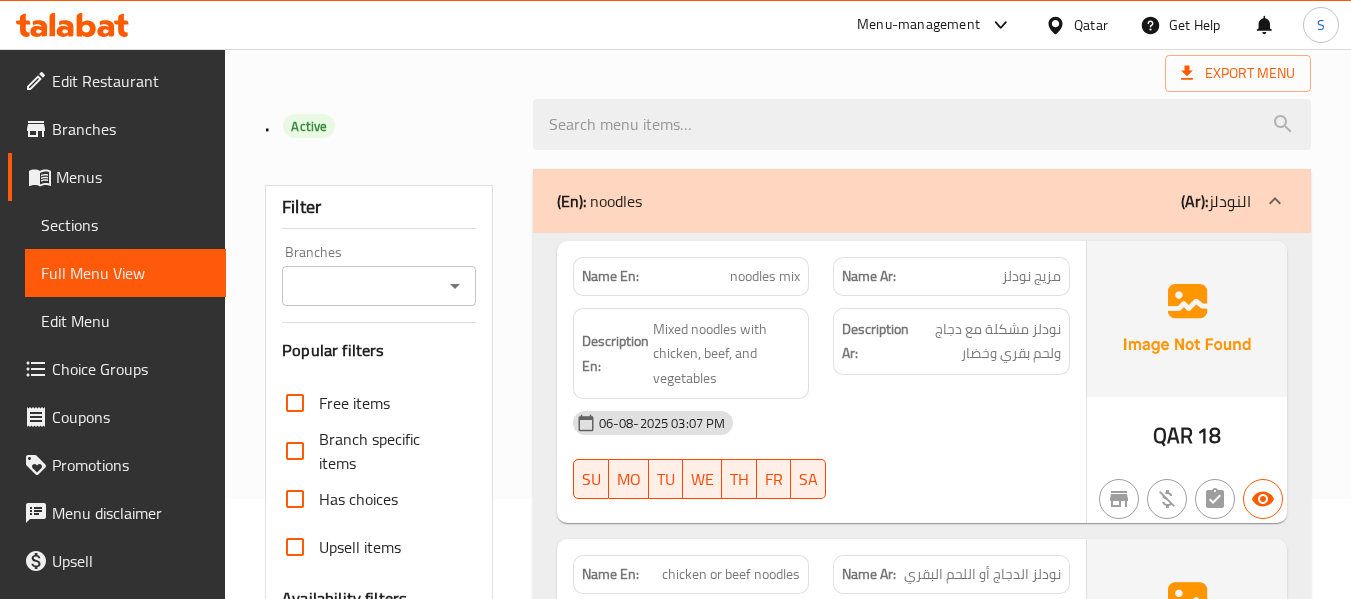 click on "noodles mix" at bounding box center [765, 276] 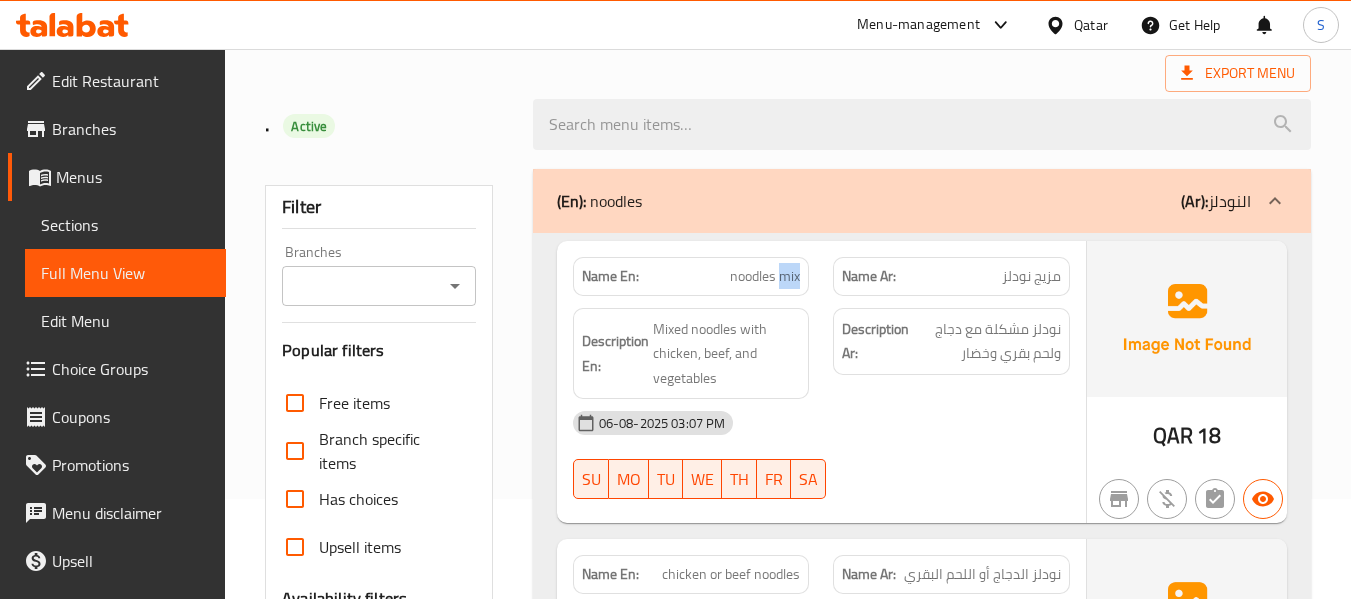 click on "noodles mix" at bounding box center [765, 276] 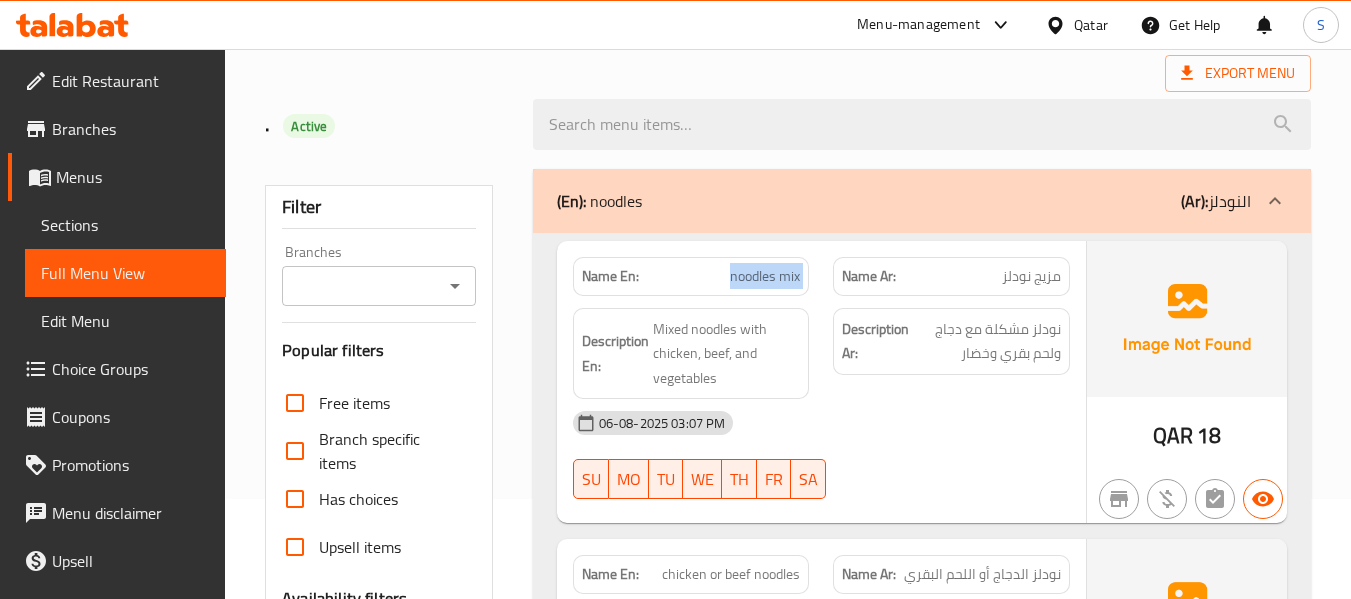 click on "noodles mix" at bounding box center [765, 276] 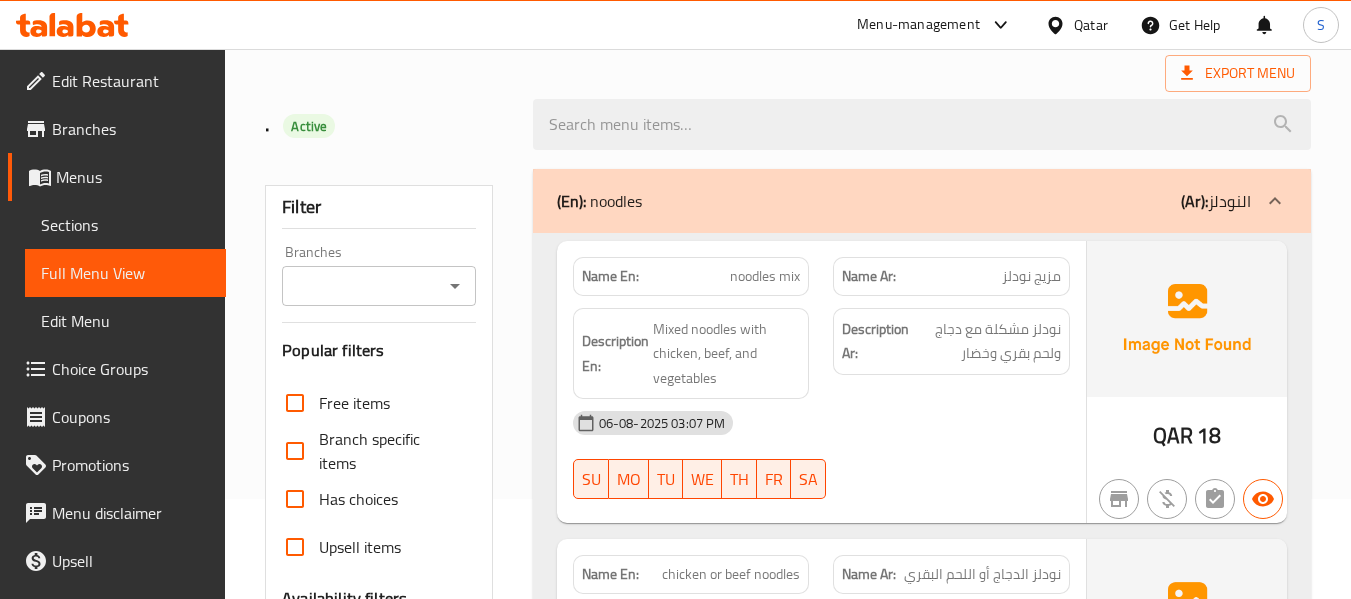 click on "noodles mix" at bounding box center (765, 276) 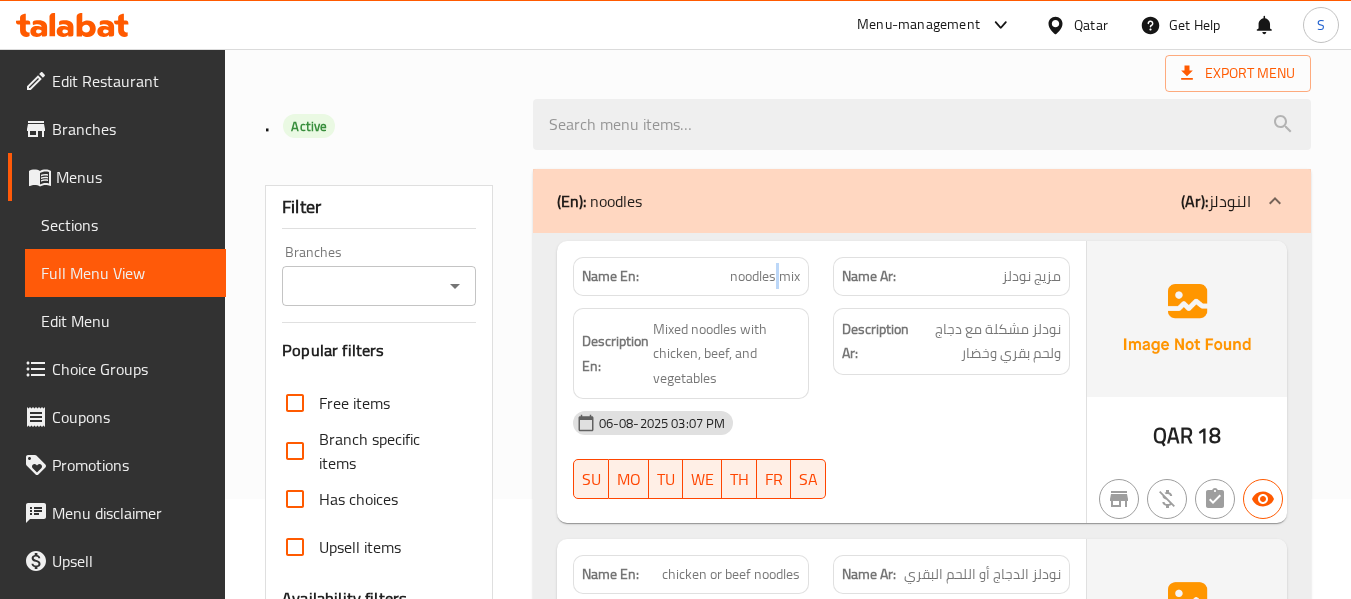 click on "noodles mix" at bounding box center [765, 276] 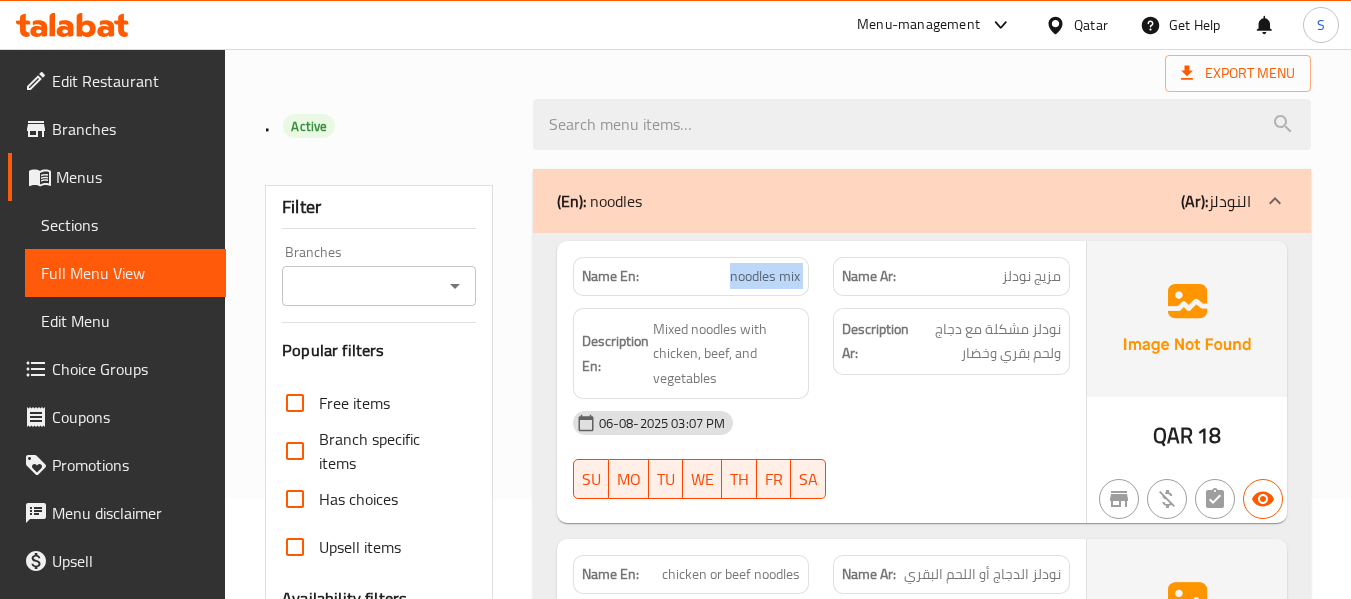 click on "noodles mix" at bounding box center [765, 276] 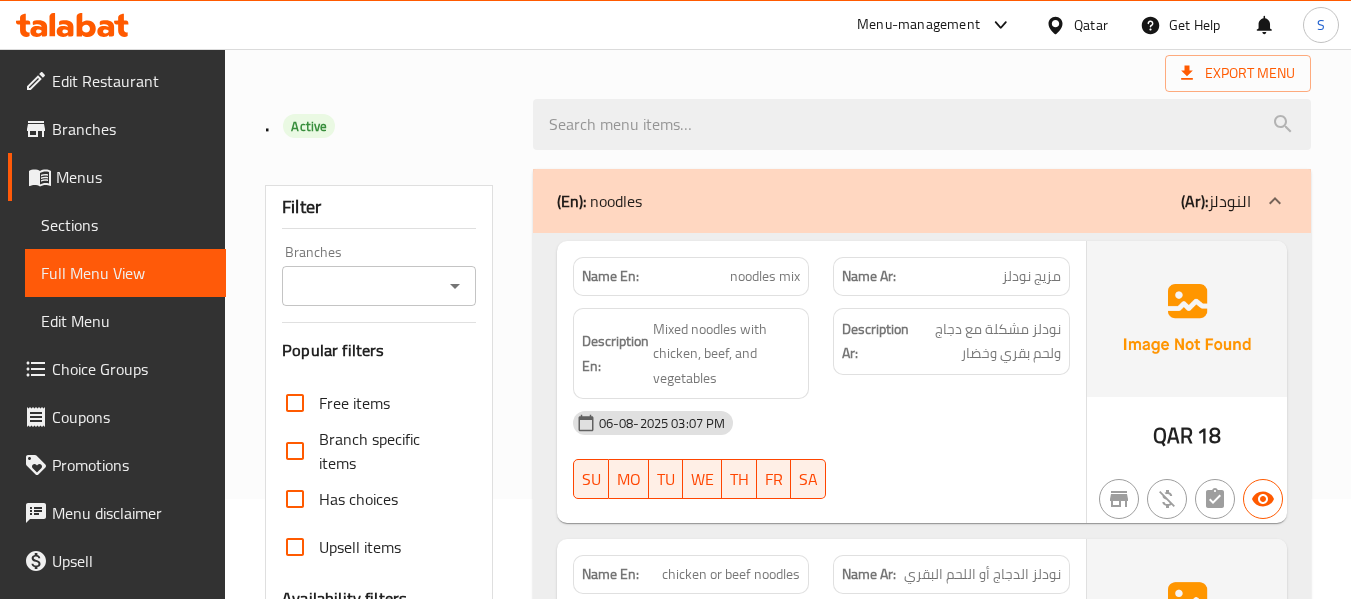click on "Description Ar: نودلز مشكلة مع دجاج ولحم بقري وخضار" at bounding box center [951, 354] 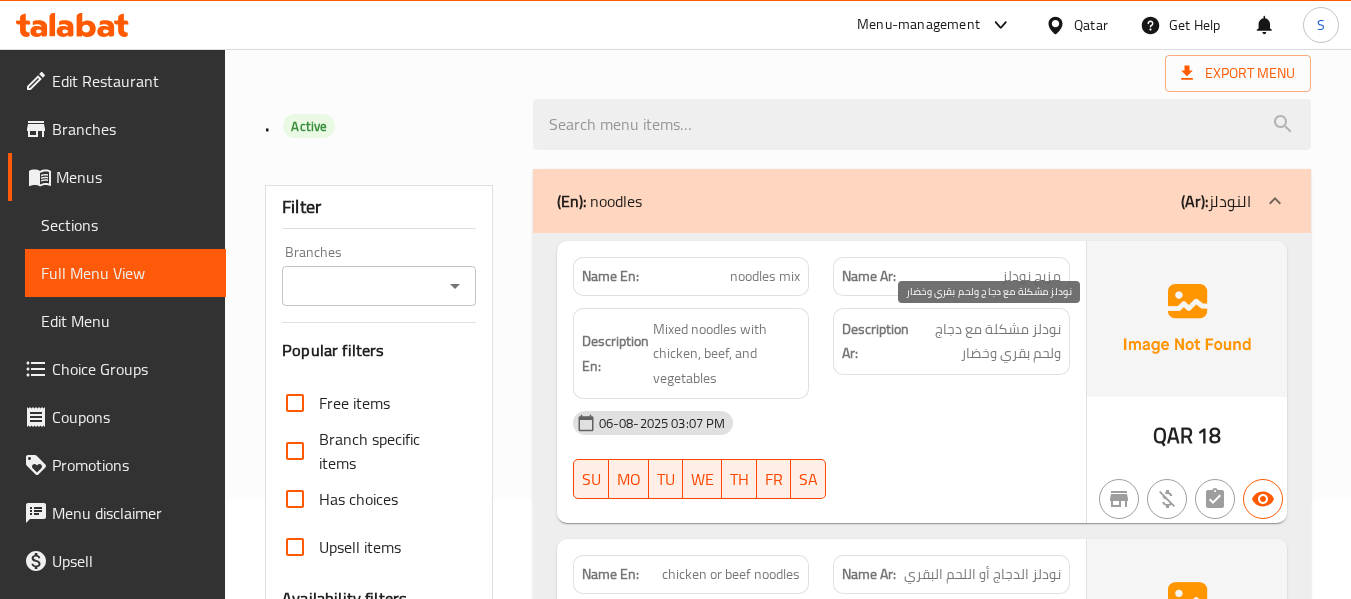 click on "نودلز مشكلة مع دجاج ولحم بقري وخضار" at bounding box center (987, 341) 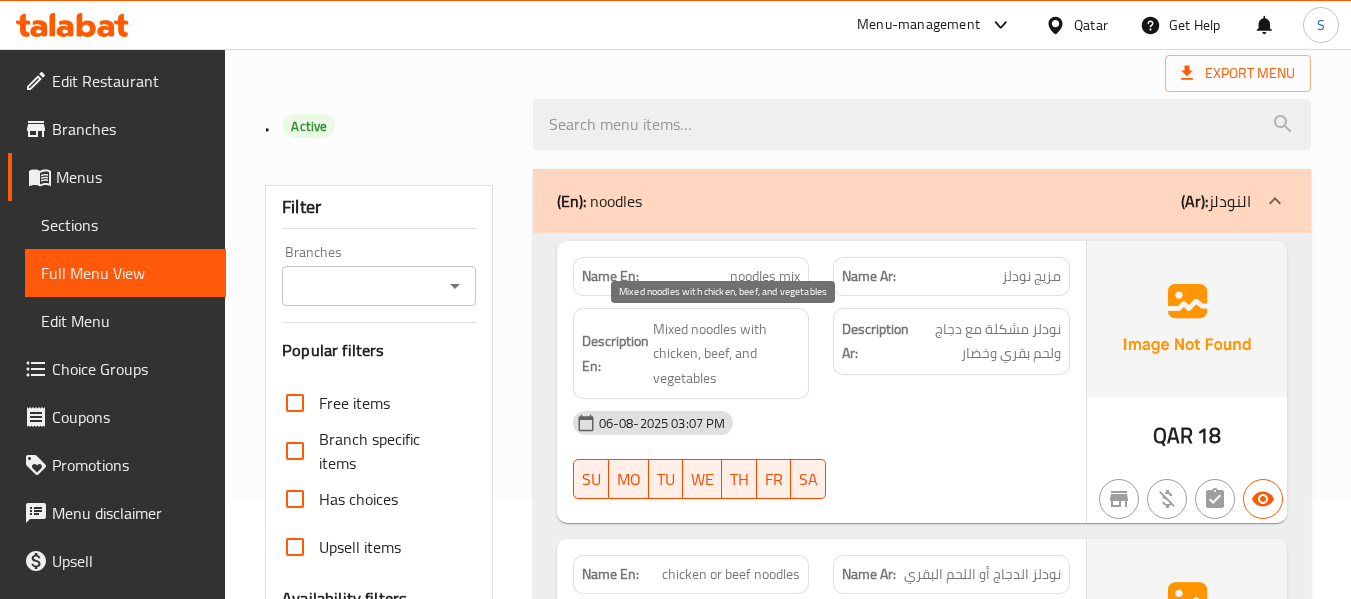 click on "Mixed noodles with chicken, beef, and vegetables" at bounding box center (727, 354) 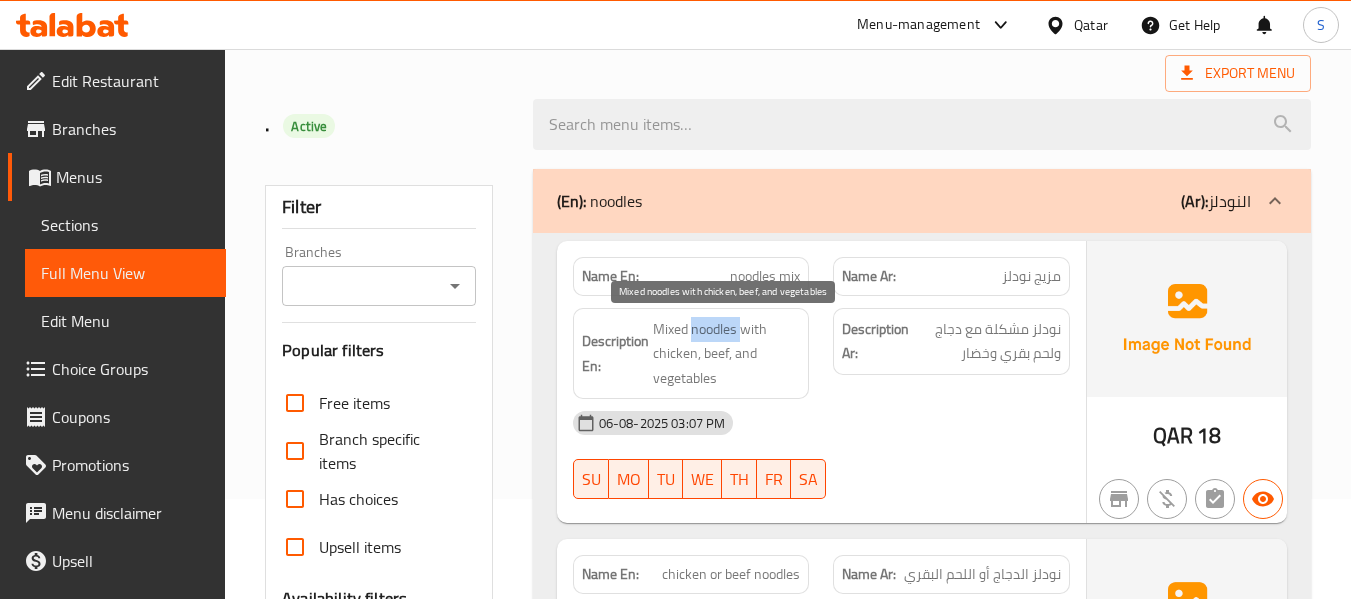 click on "Mixed noodles with chicken, beef, and vegetables" at bounding box center [727, 354] 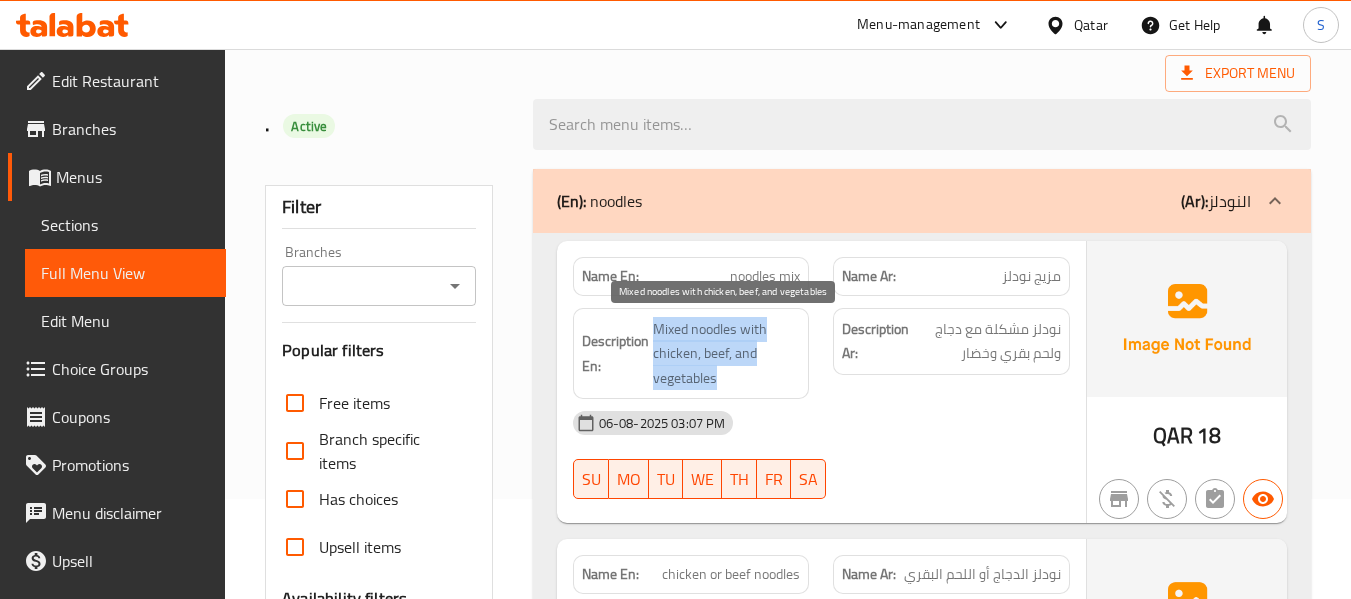 click on "Mixed noodles with chicken, beef, and vegetables" at bounding box center (727, 354) 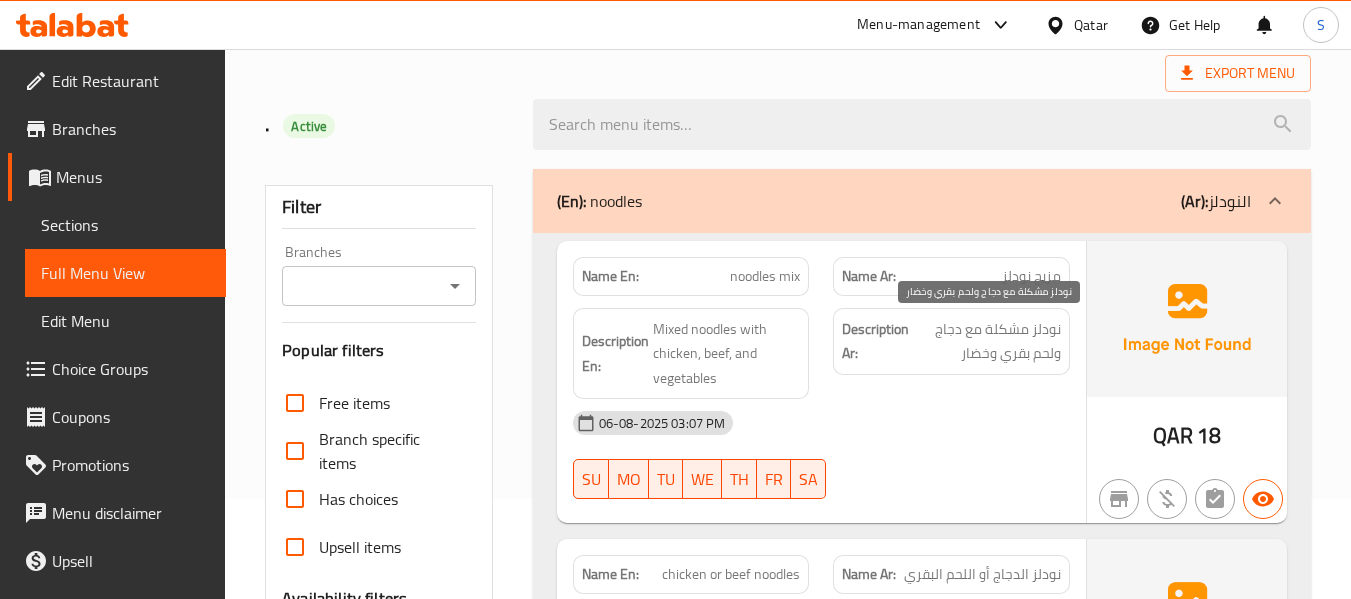 click on "نودلز مشكلة مع دجاج ولحم بقري وخضار" at bounding box center (987, 341) 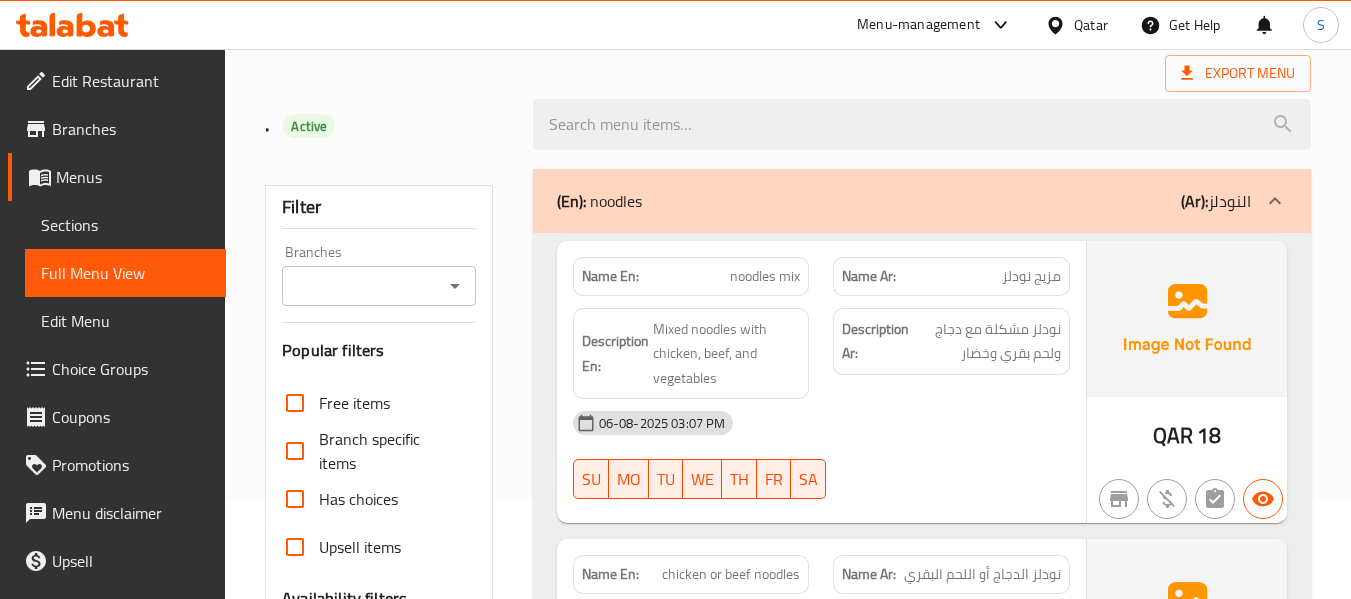 click on "Description Ar: نودلز مشكلة مع دجاج ولحم بقري وخضار" at bounding box center (951, 341) 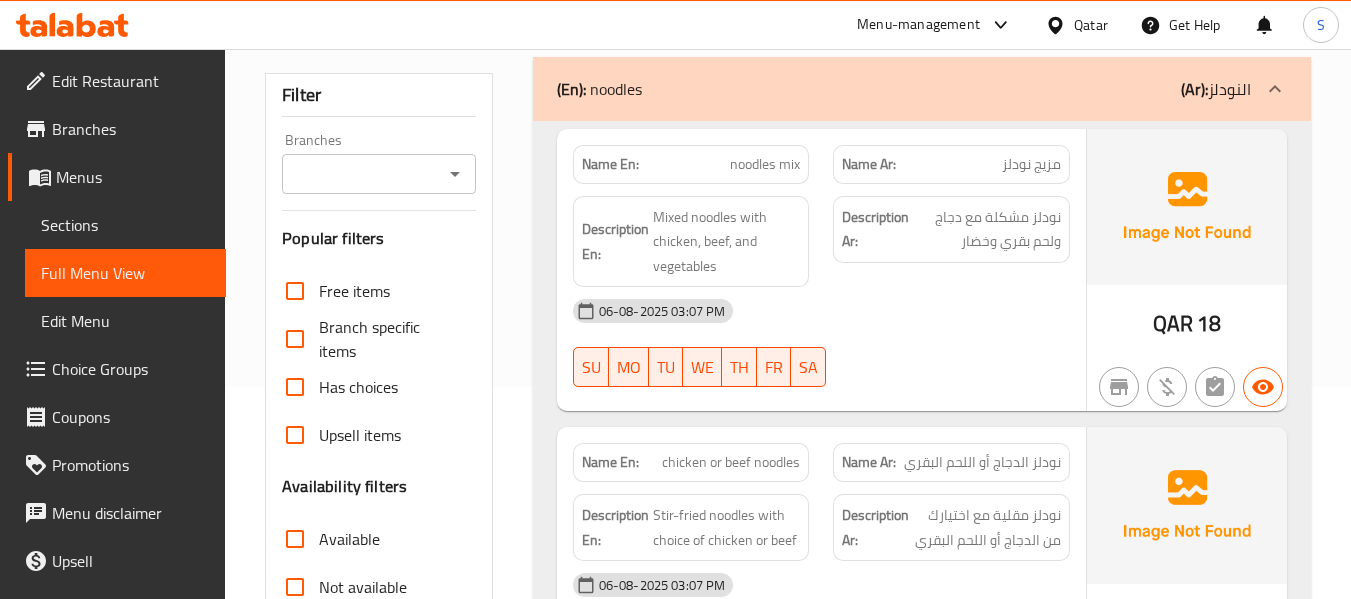scroll, scrollTop: 400, scrollLeft: 0, axis: vertical 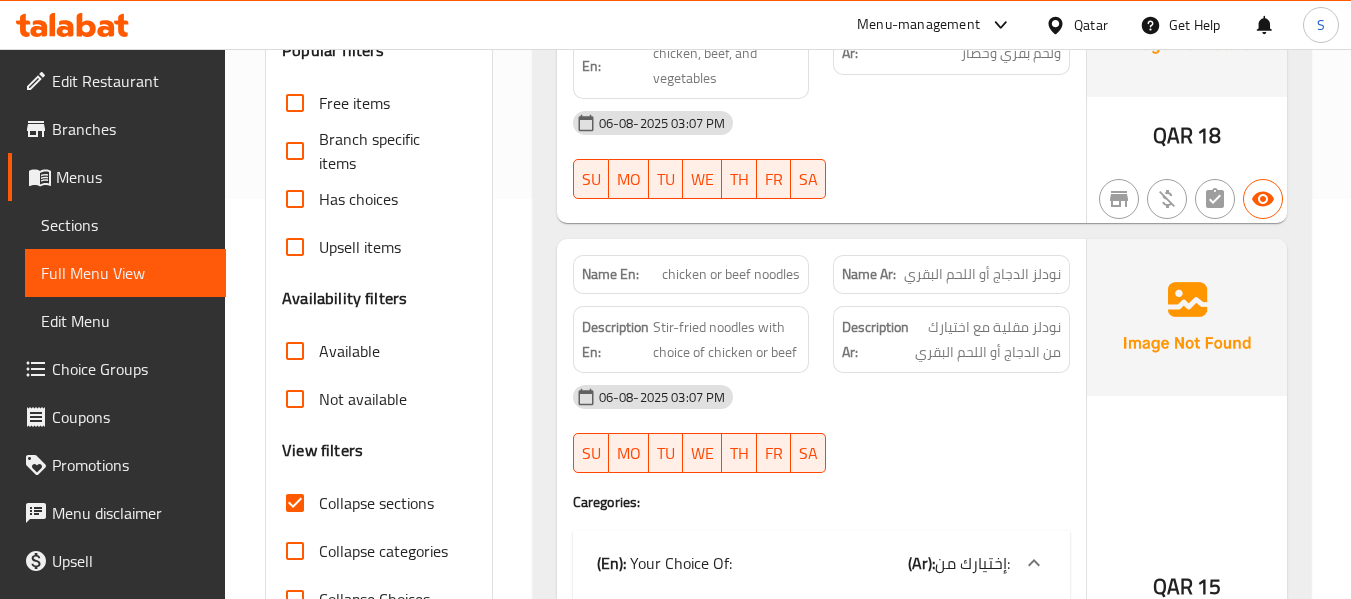 click on "Description Ar: نودلز مقلية مع اختيارك من الدجاج أو اللحم البقري" at bounding box center (951, 339) 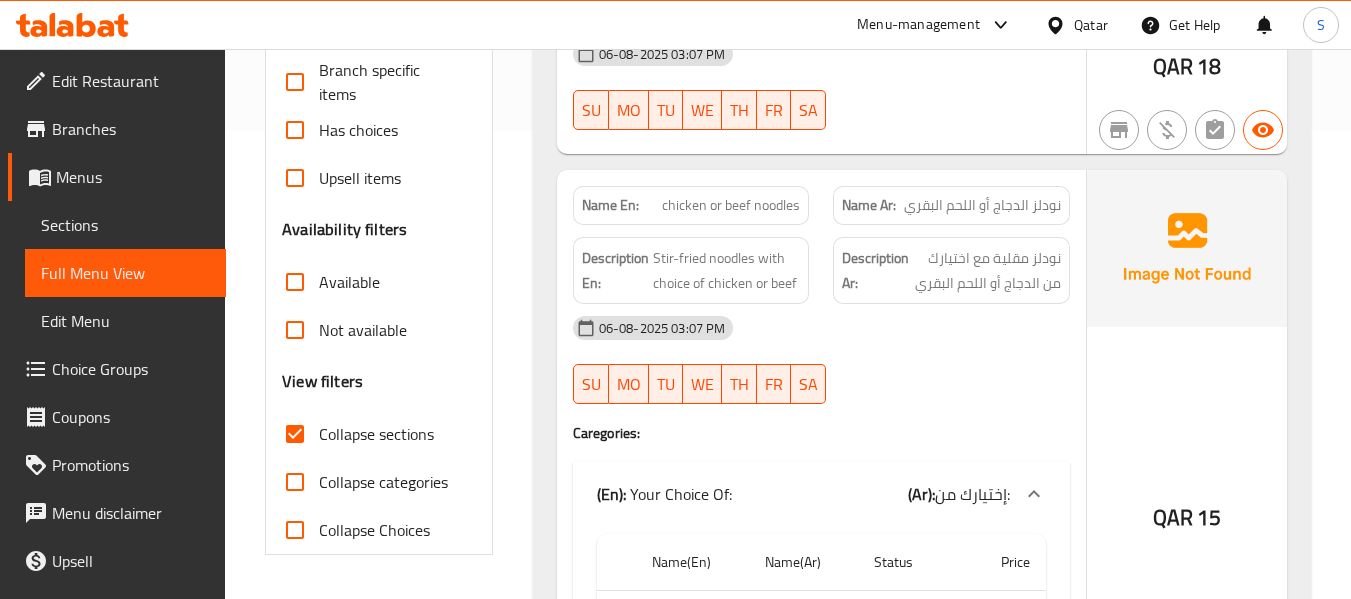 scroll, scrollTop: 500, scrollLeft: 0, axis: vertical 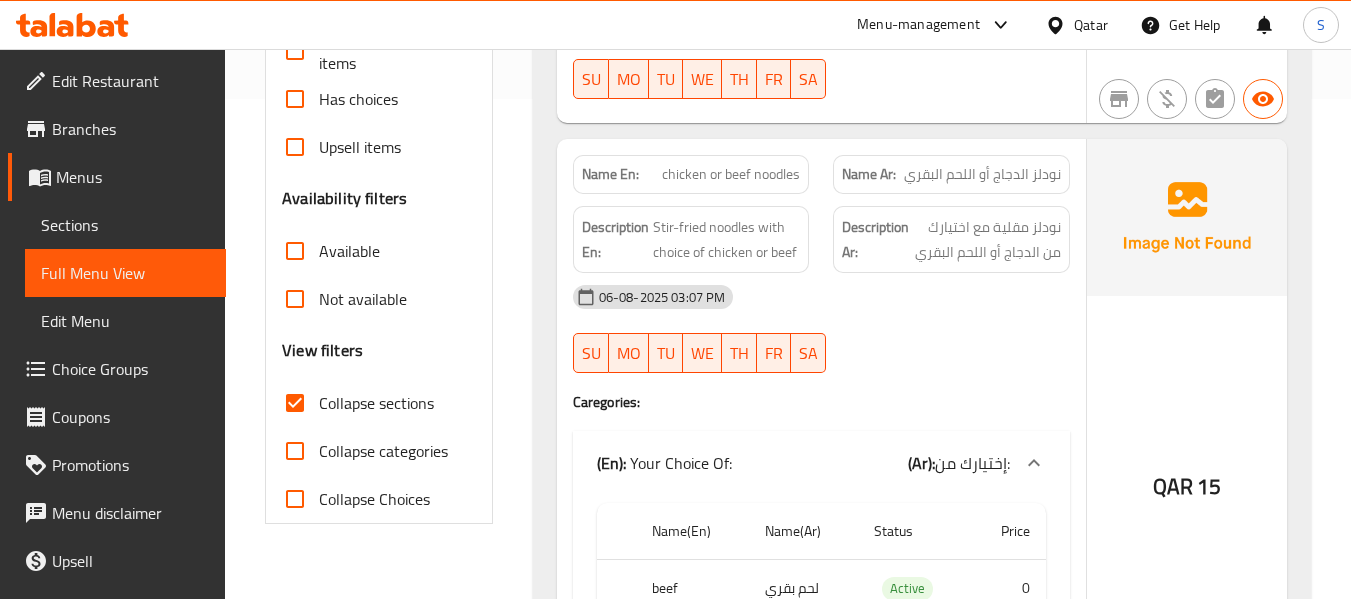 click on "نودلز مقلية مع اختيارك من الدجاج أو اللحم البقري" at bounding box center [987, 239] 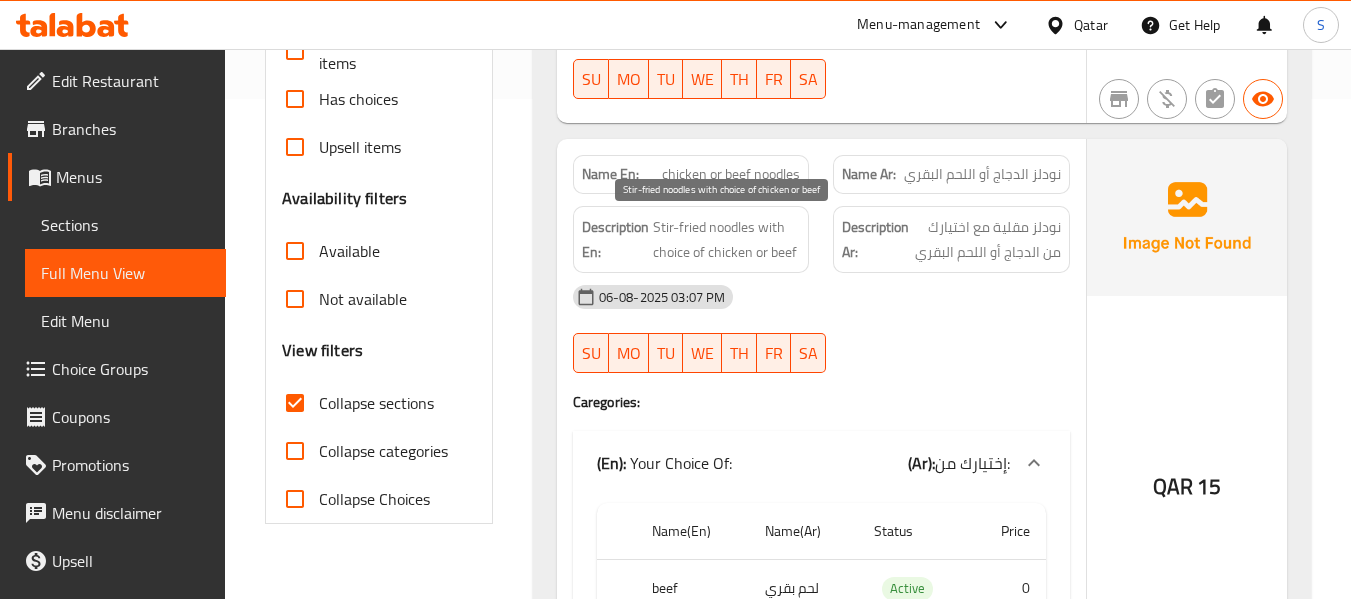 click on "Stir-fried noodles with choice of chicken or beef" at bounding box center (727, 239) 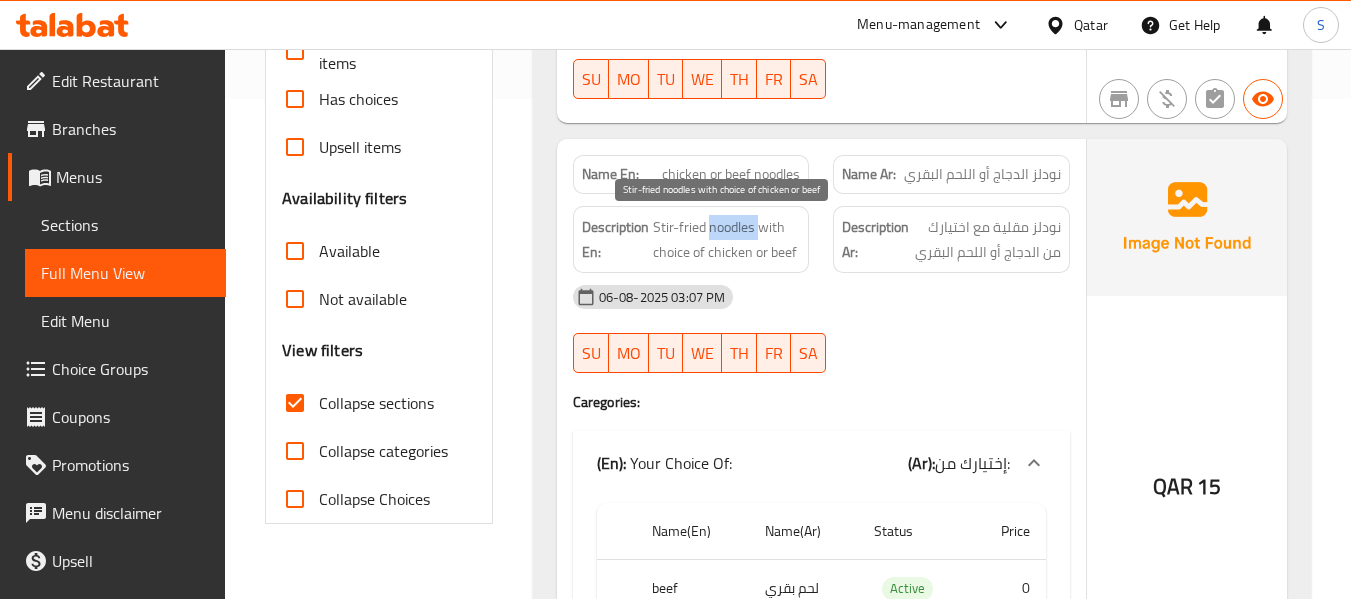 click on "Stir-fried noodles with choice of chicken or beef" at bounding box center (727, 239) 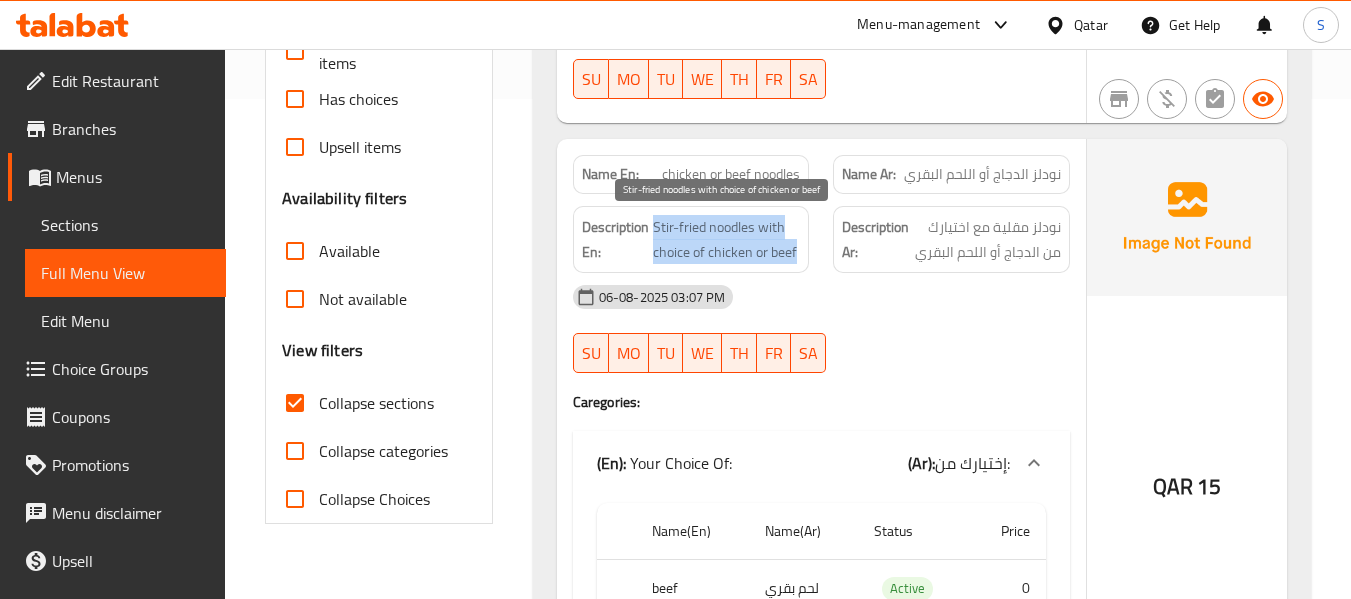 click on "Stir-fried noodles with choice of chicken or beef" at bounding box center (727, 239) 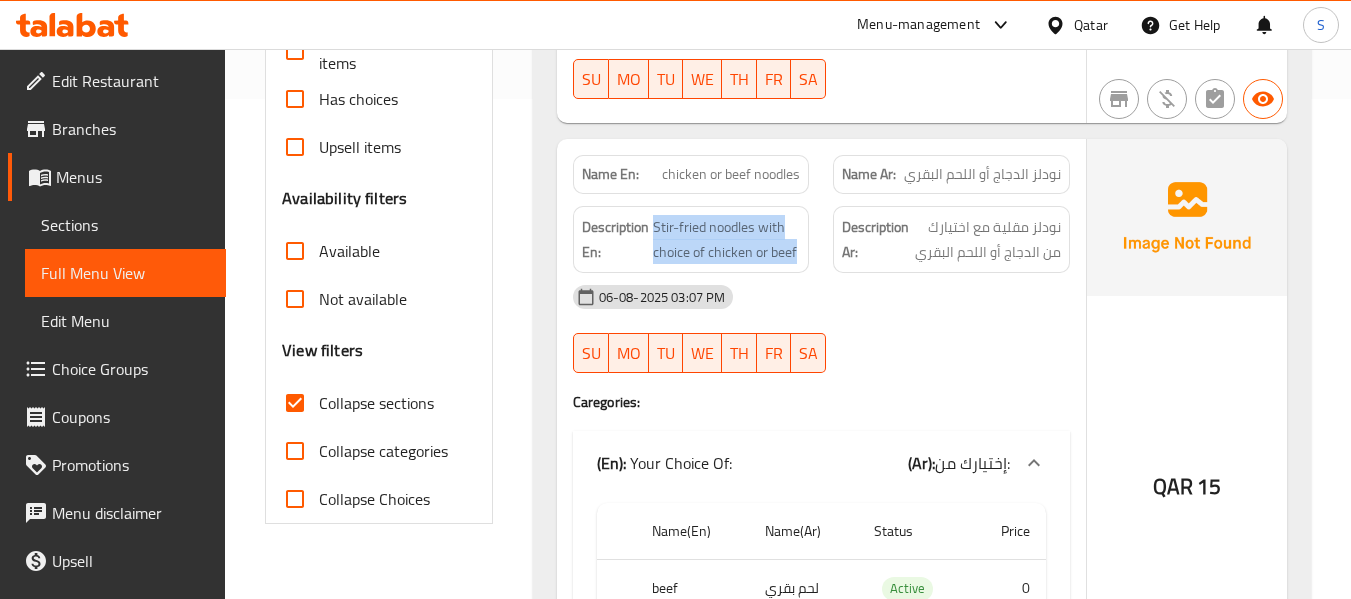 click on "Description Ar:" at bounding box center [875, 239] 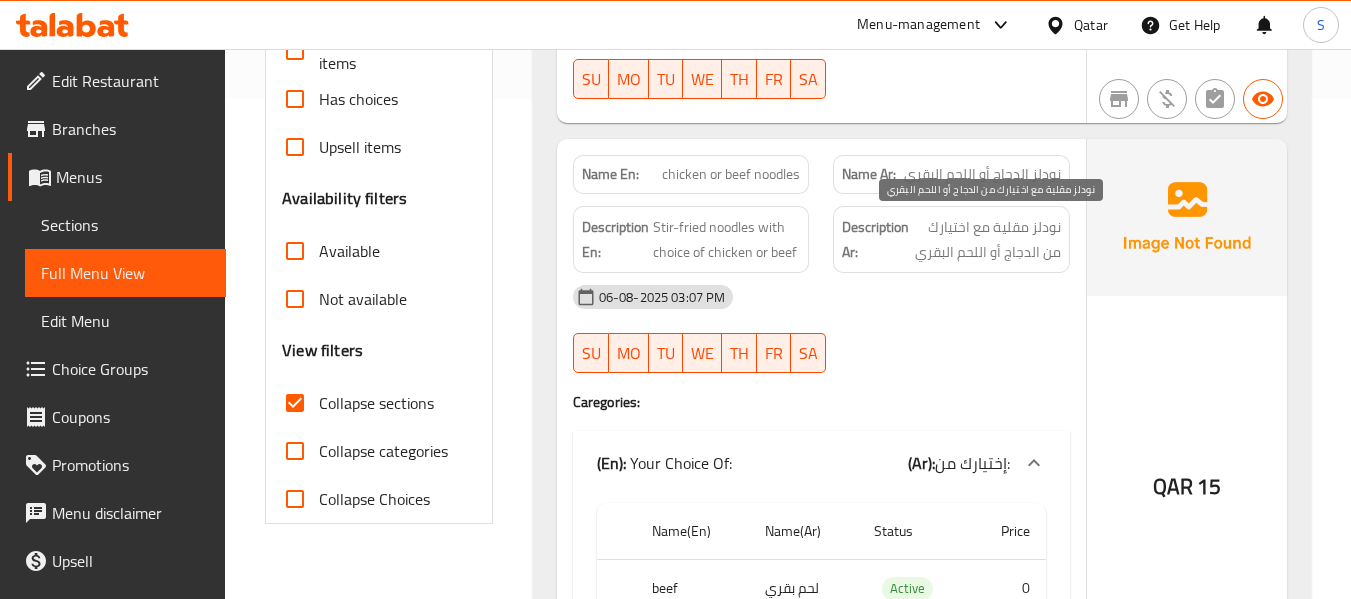 click on "نودلز مقلية مع اختيارك من الدجاج أو اللحم البقري" at bounding box center (987, 239) 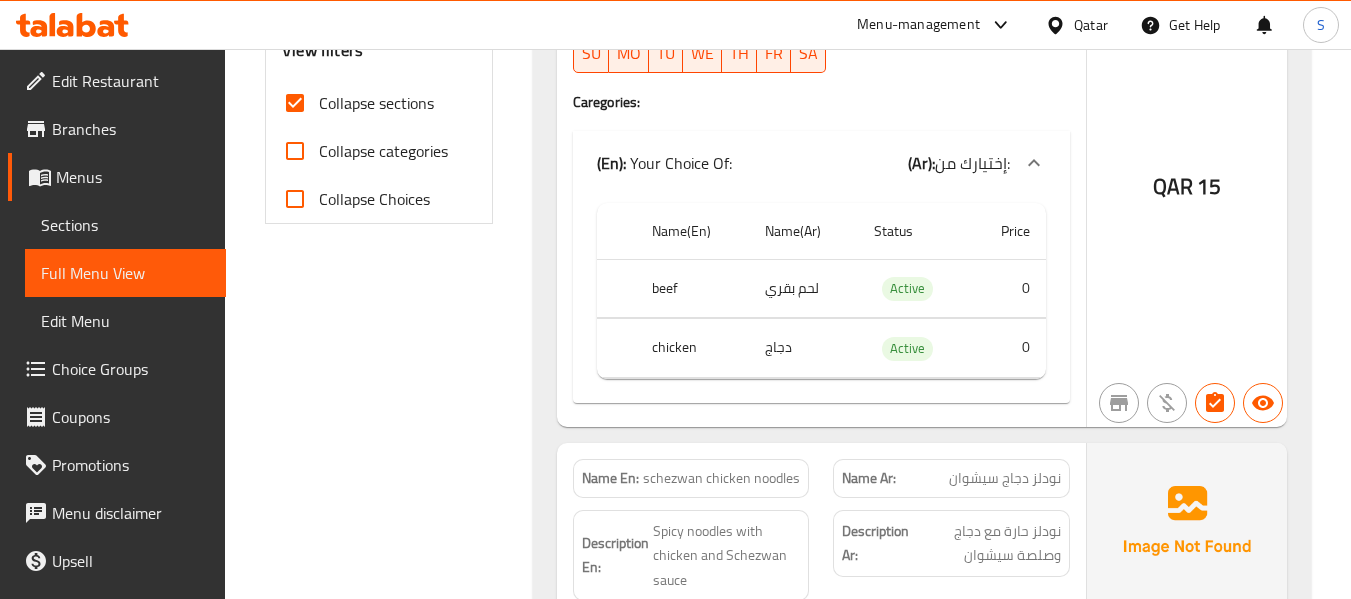 scroll, scrollTop: 1100, scrollLeft: 0, axis: vertical 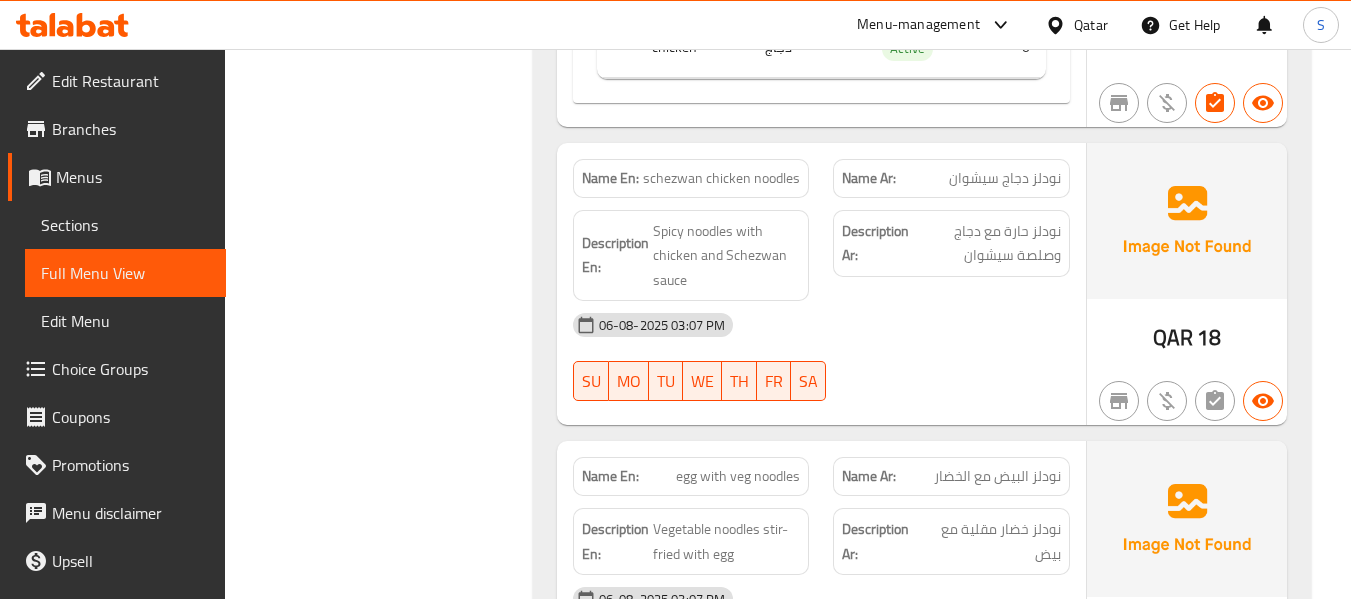 click on "نودلز حارة مع دجاج وصلصة سيشوان" at bounding box center (987, 243) 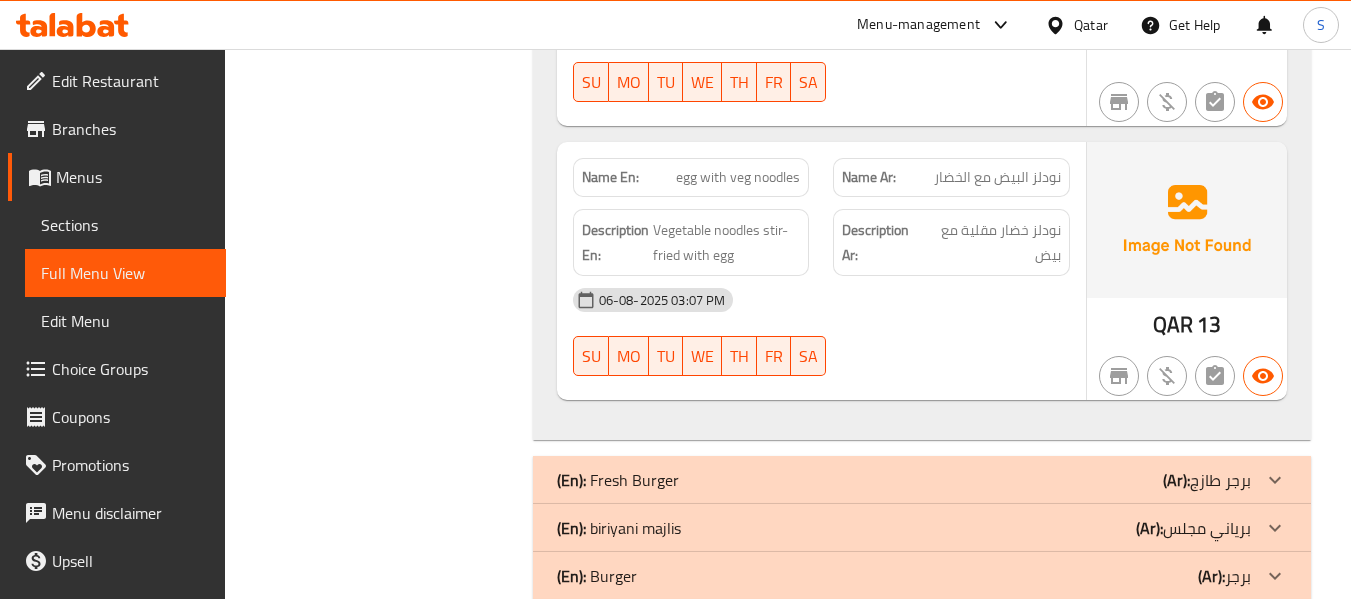 scroll, scrollTop: 1400, scrollLeft: 0, axis: vertical 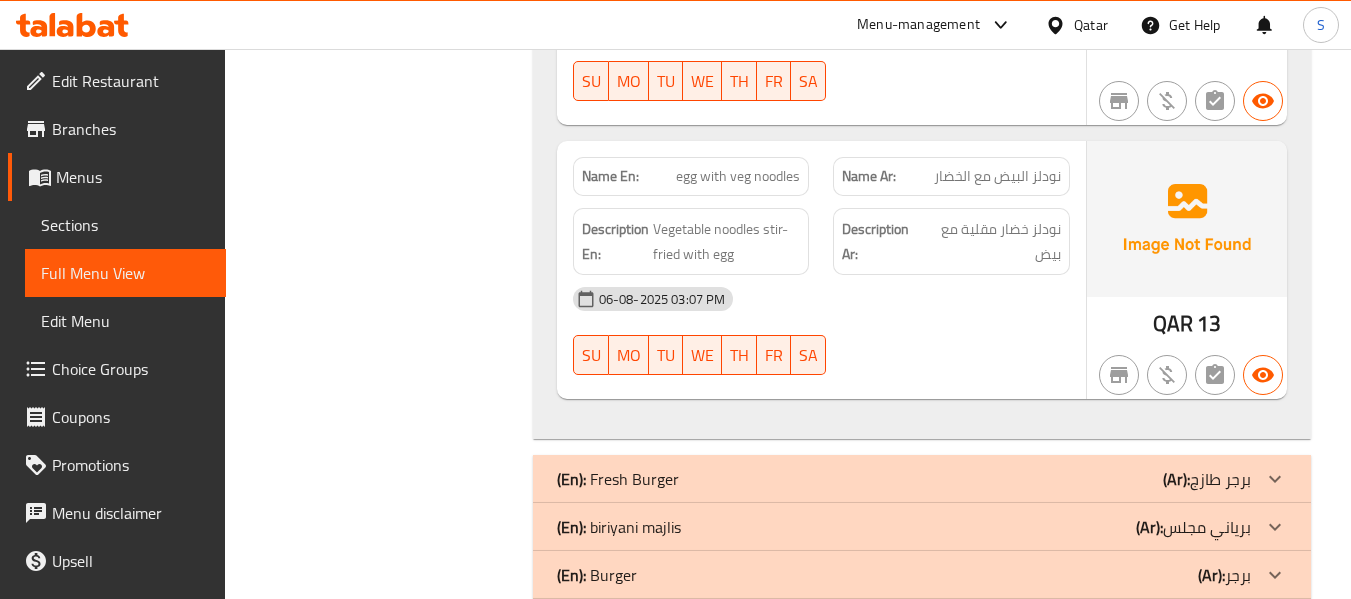 click on "06-08-2025 03:07 PM" at bounding box center (821, 299) 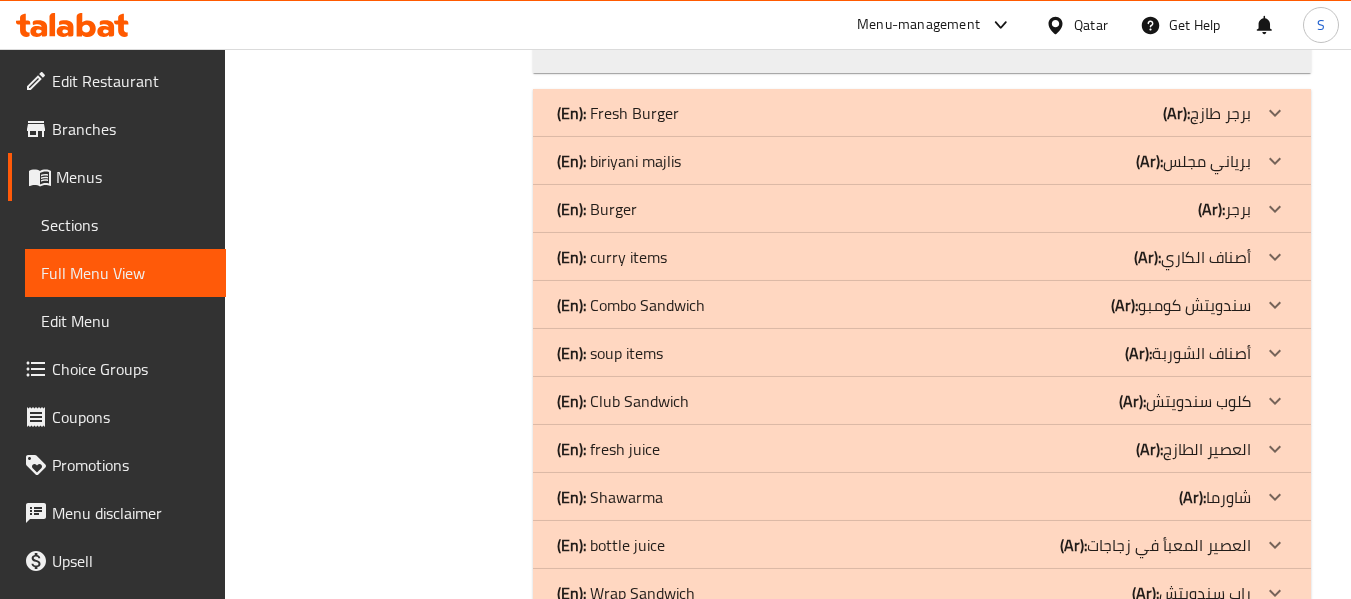 scroll, scrollTop: 1800, scrollLeft: 0, axis: vertical 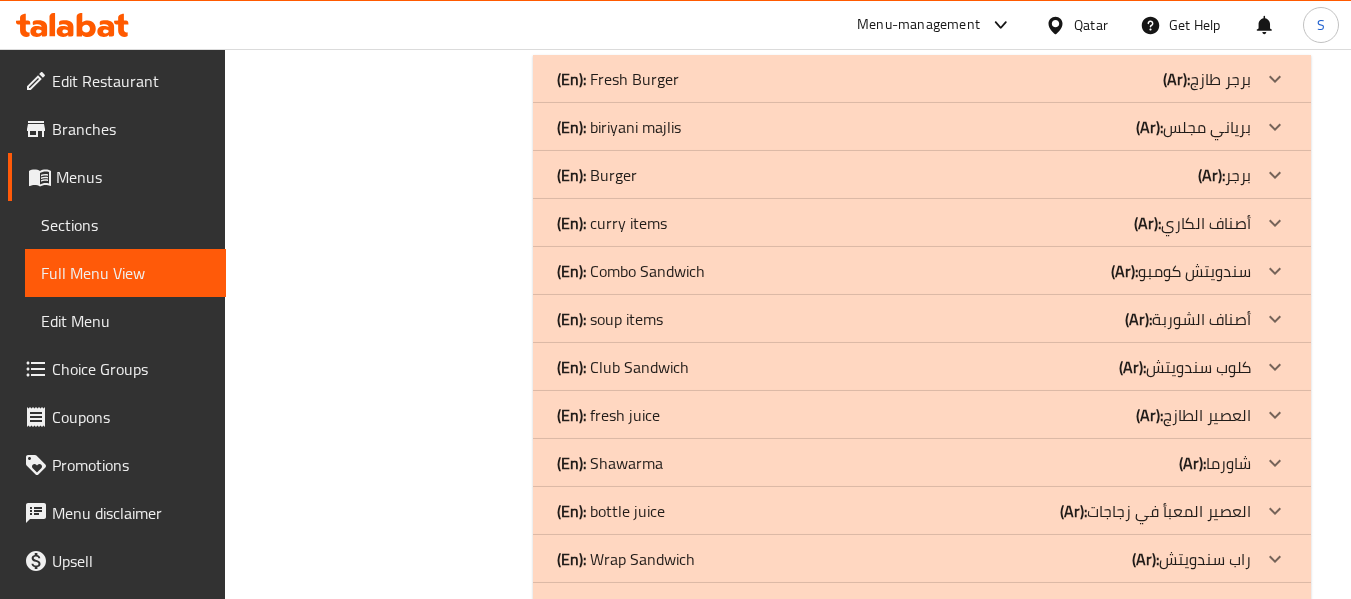 click on "(Ar):" at bounding box center (1194, -1499) 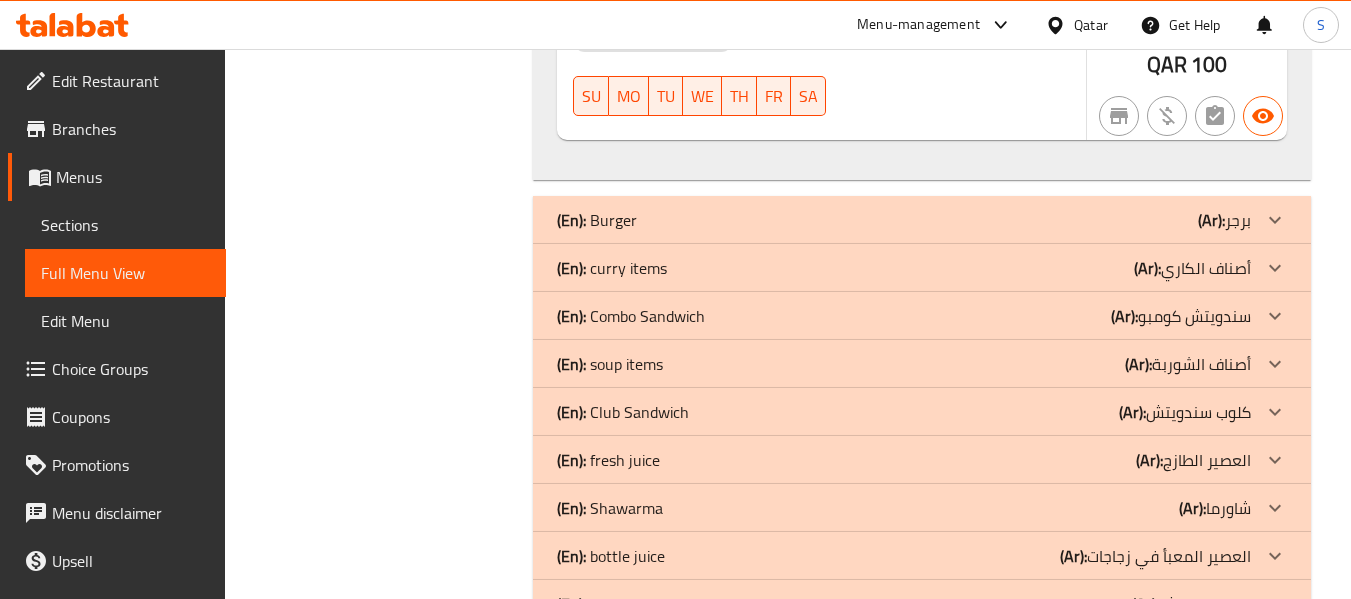 scroll, scrollTop: 2100, scrollLeft: 0, axis: vertical 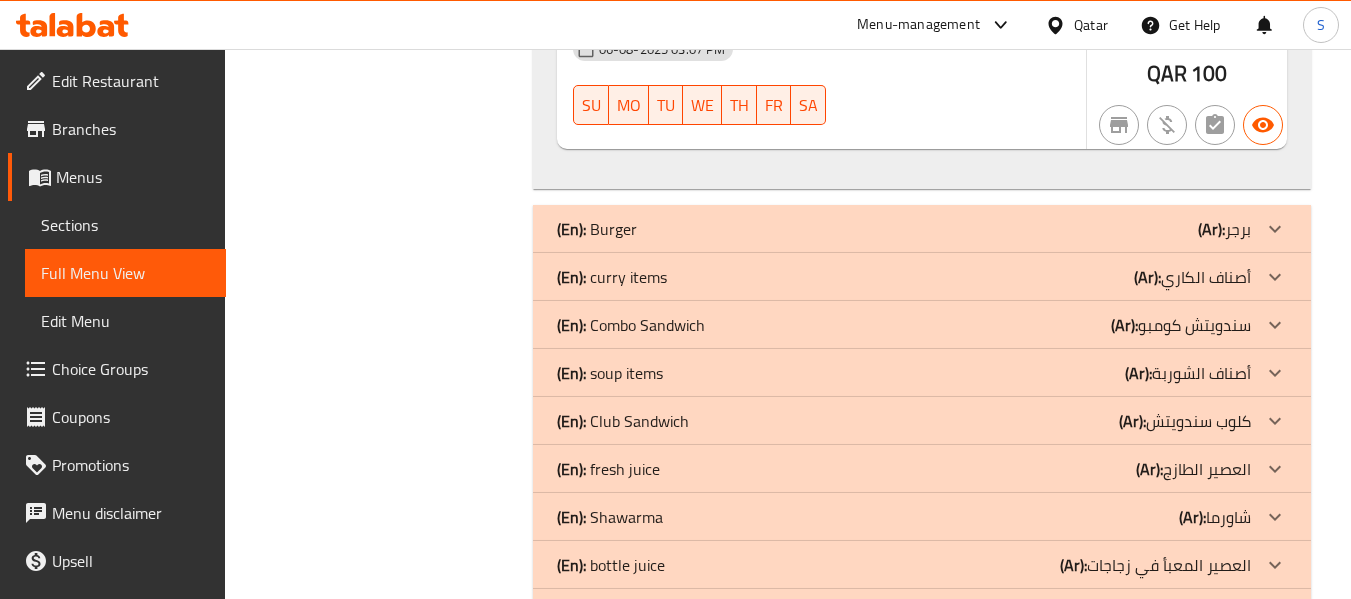 click on "(Ar):" at bounding box center [1194, -1799] 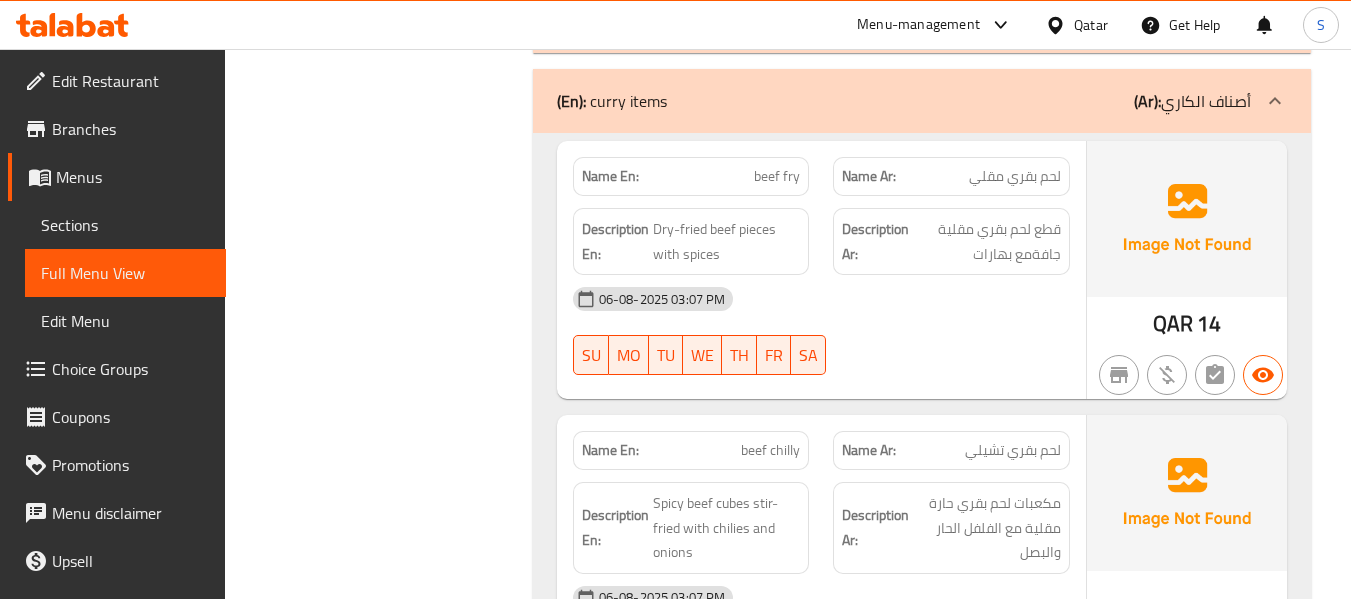 scroll, scrollTop: 2400, scrollLeft: 0, axis: vertical 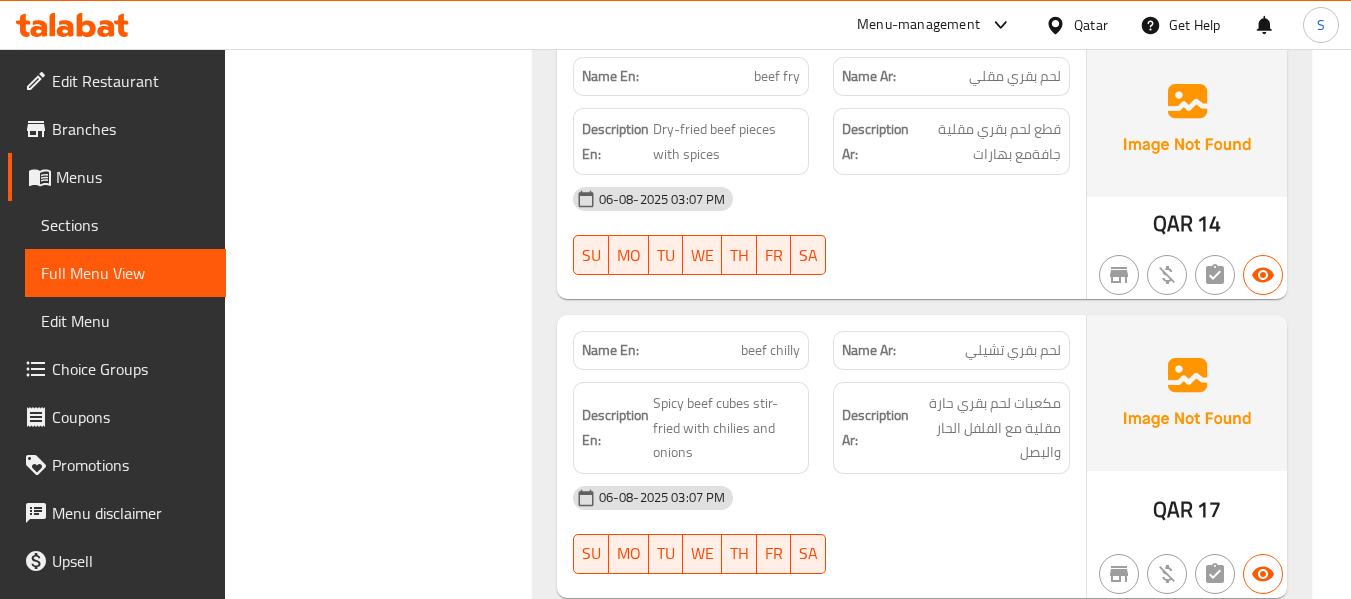 click on "06-08-2025 03:07 PM SU MO TU WE TH FR SA" at bounding box center [821, -1845] 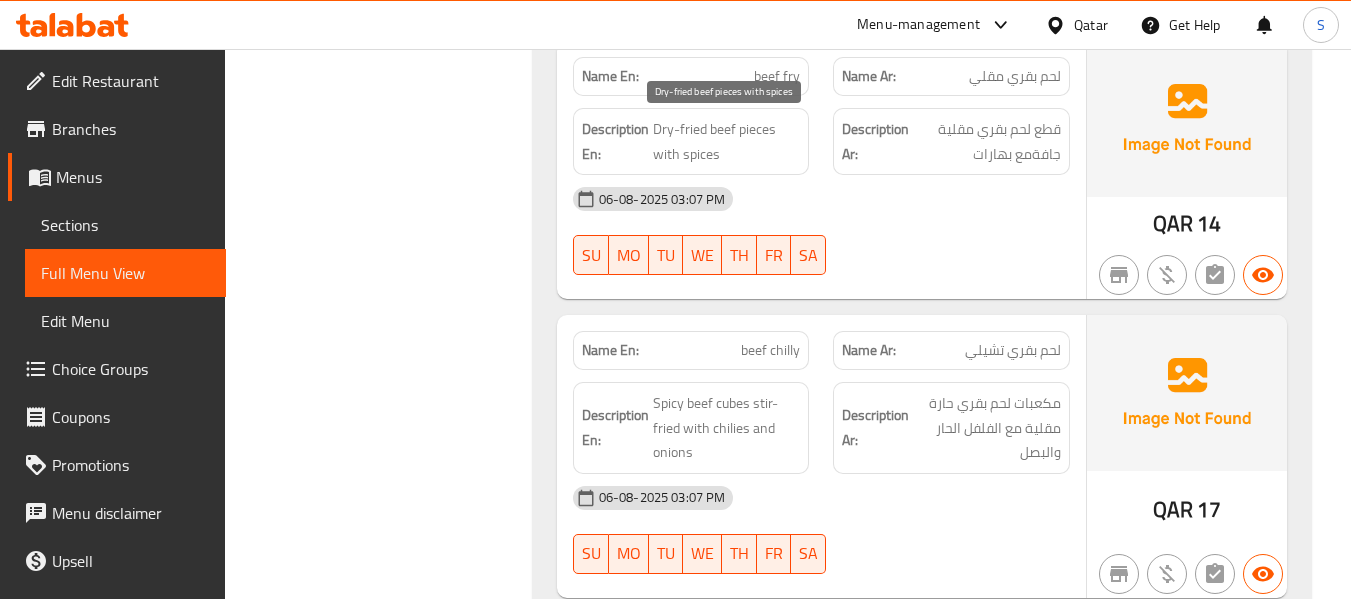 click on "Dry-fried beef pieces with spices" at bounding box center [726, 141] 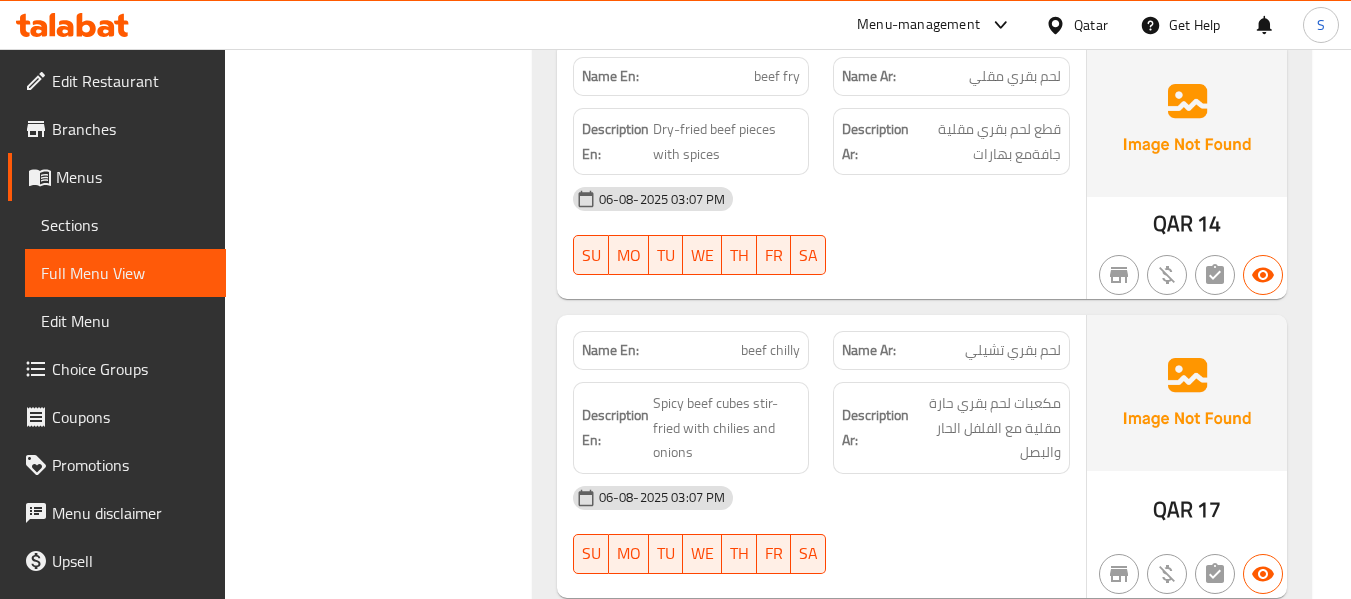 click on "06-08-2025 03:07 PM" at bounding box center [821, -1877] 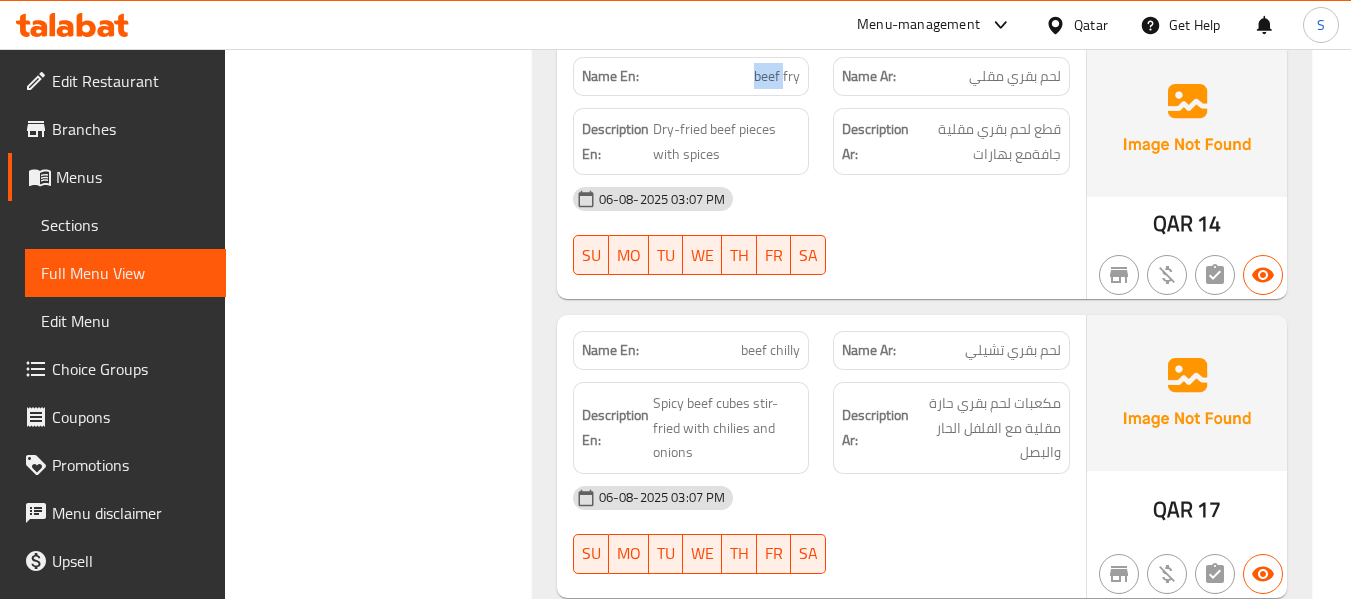 click on "beef fry" at bounding box center [765, -2024] 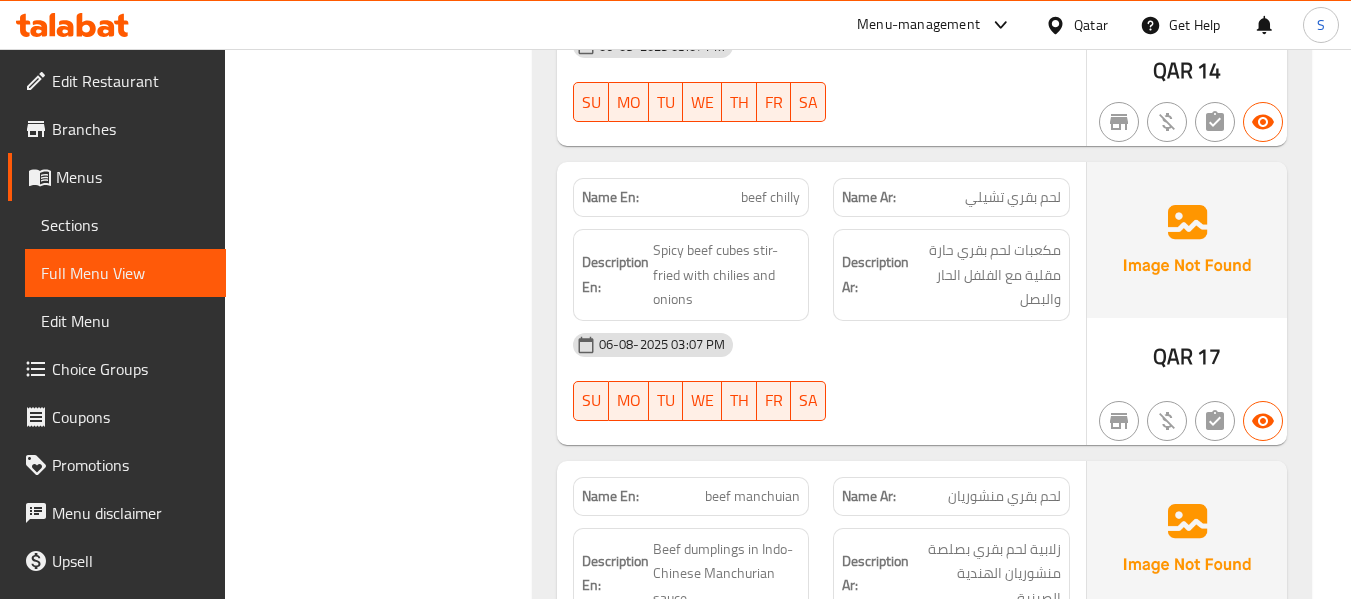 scroll, scrollTop: 2600, scrollLeft: 0, axis: vertical 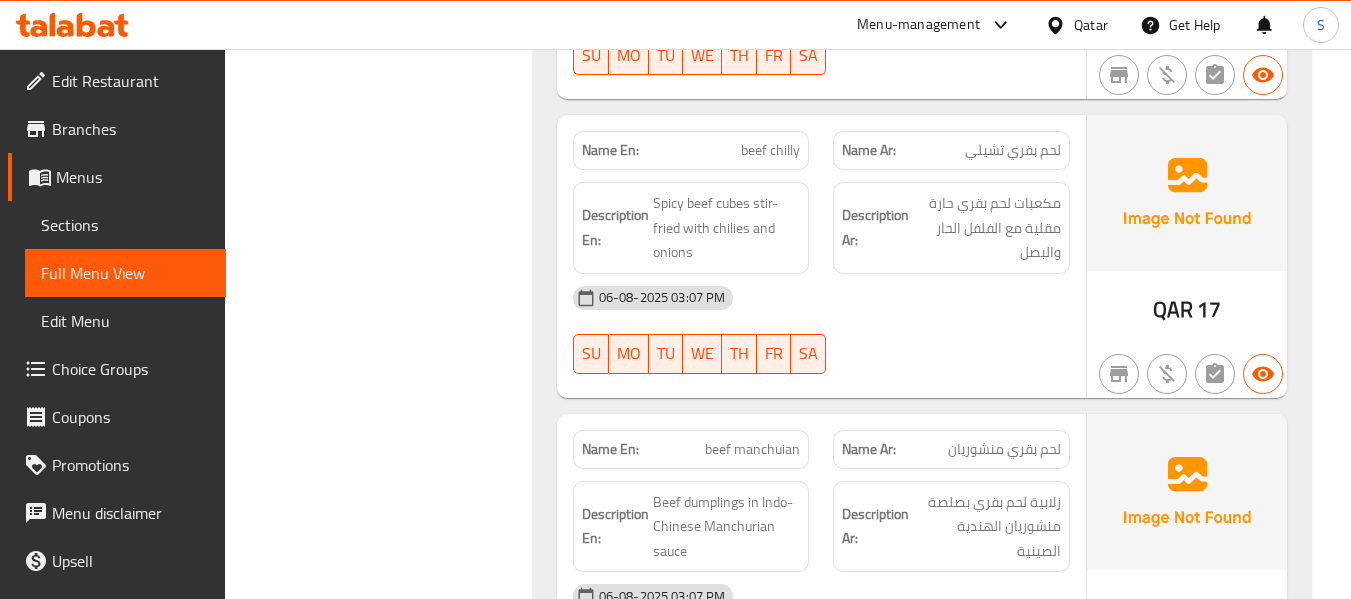 click on "Filter Branches Branches Popular filters Free items Branch specific items Has choices Upsell items Availability filters Available Not available View filters Collapse sections Collapse categories Collapse Choices" at bounding box center [386, 4539] 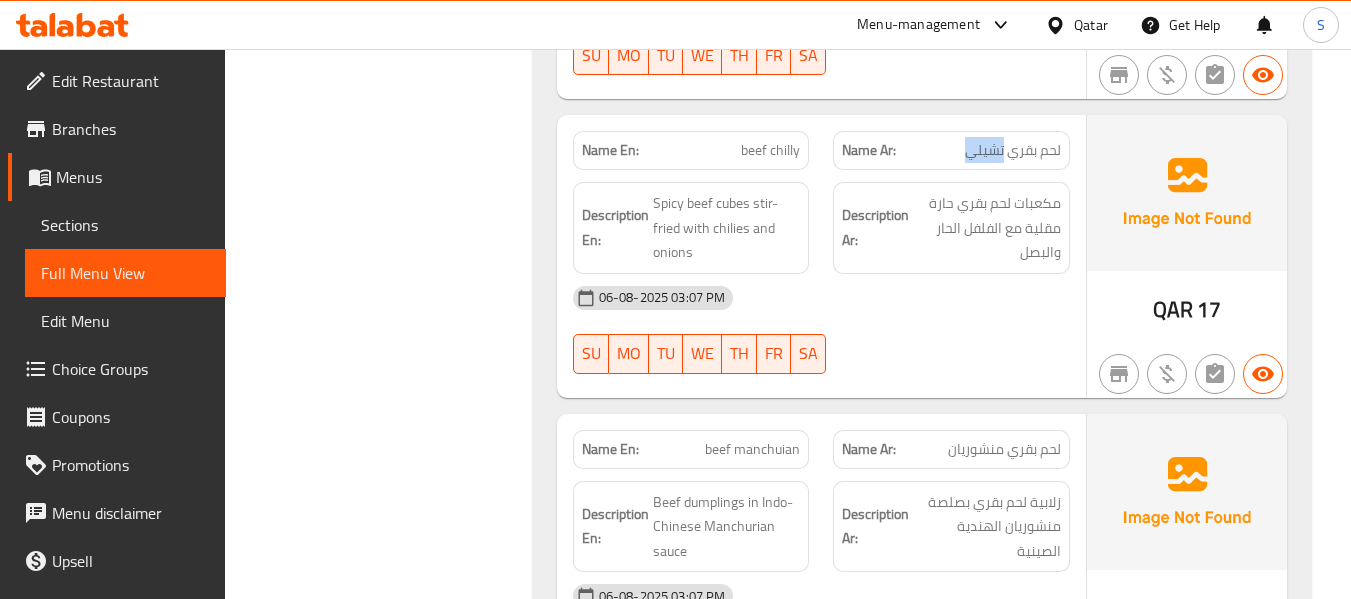 click on "لحم بقري تشيلي" at bounding box center (982, -1926) 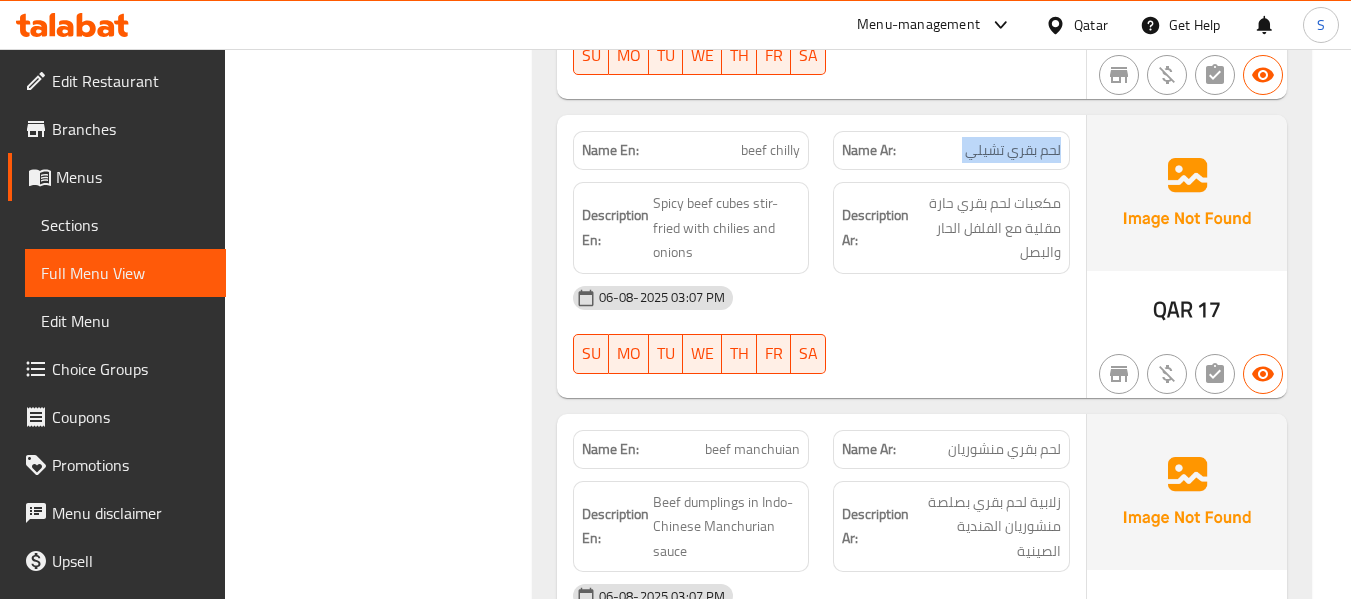 click on "لحم بقري تشيلي" at bounding box center (982, -1926) 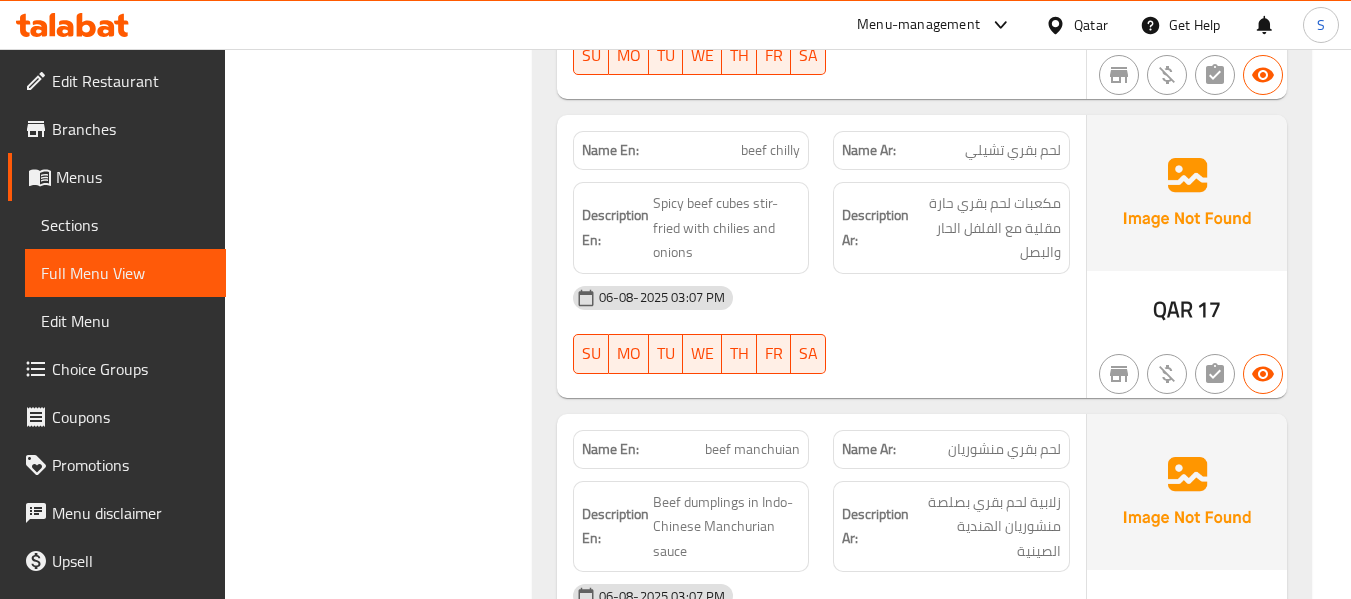 click on "Name En: beef chilly" at bounding box center [691, -1926] 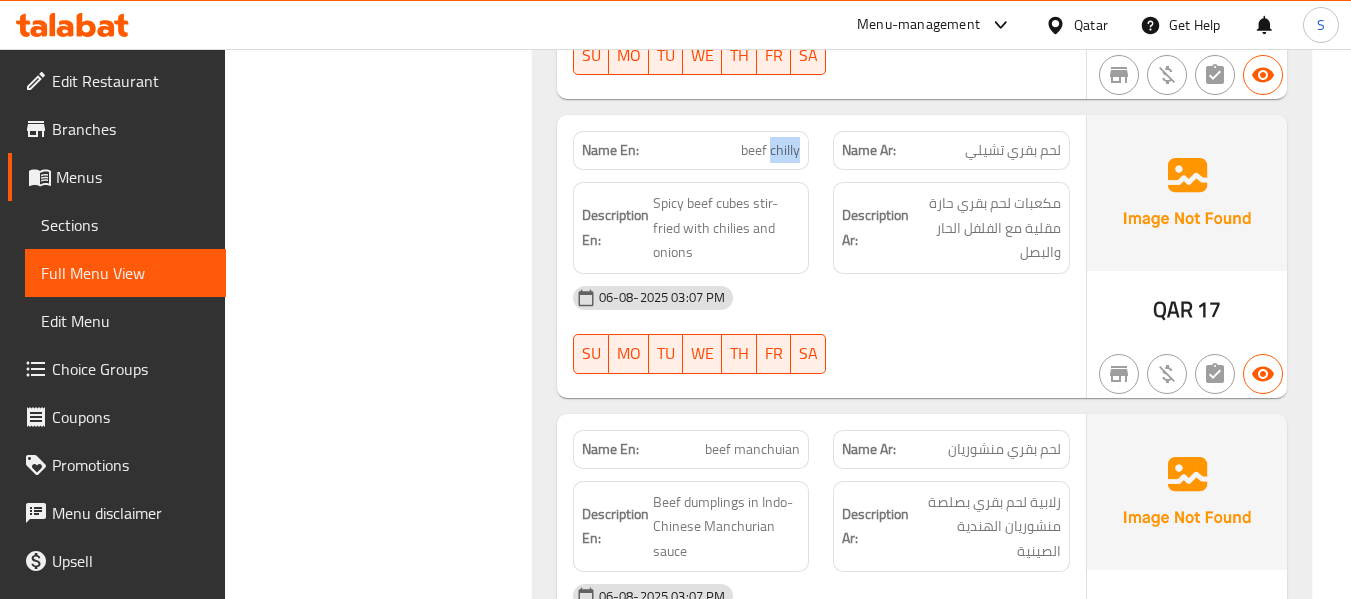 click on "beef chilly" at bounding box center [731, -1926] 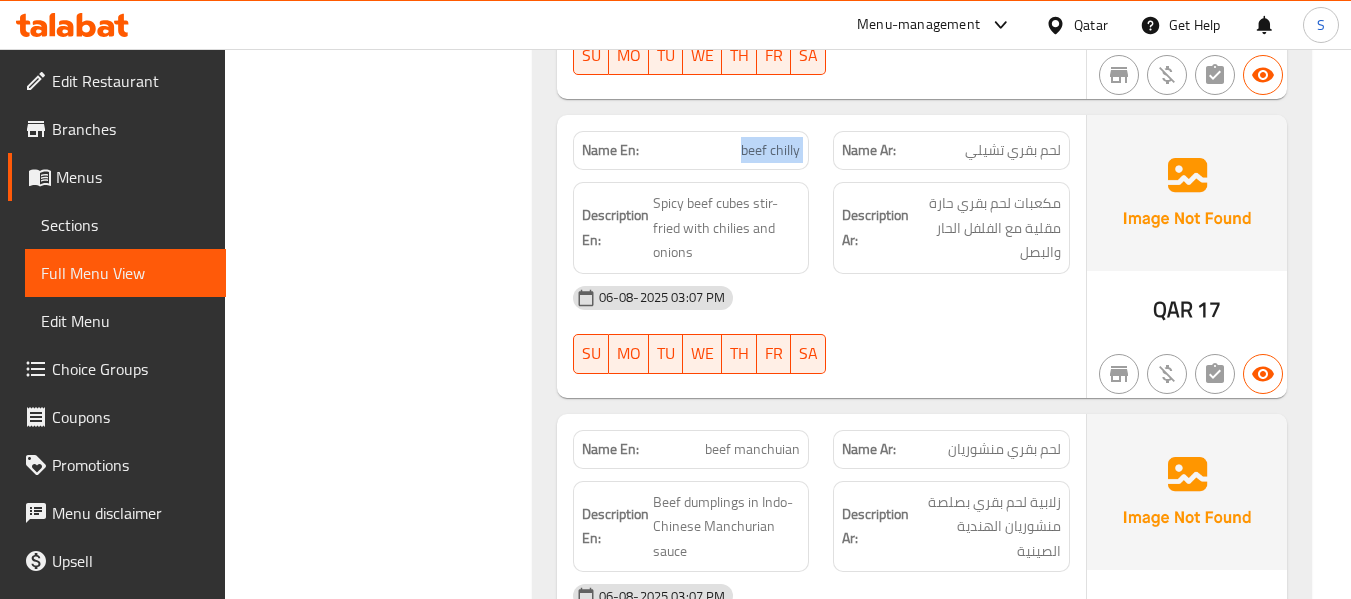 click on "beef chilly" at bounding box center (731, -1926) 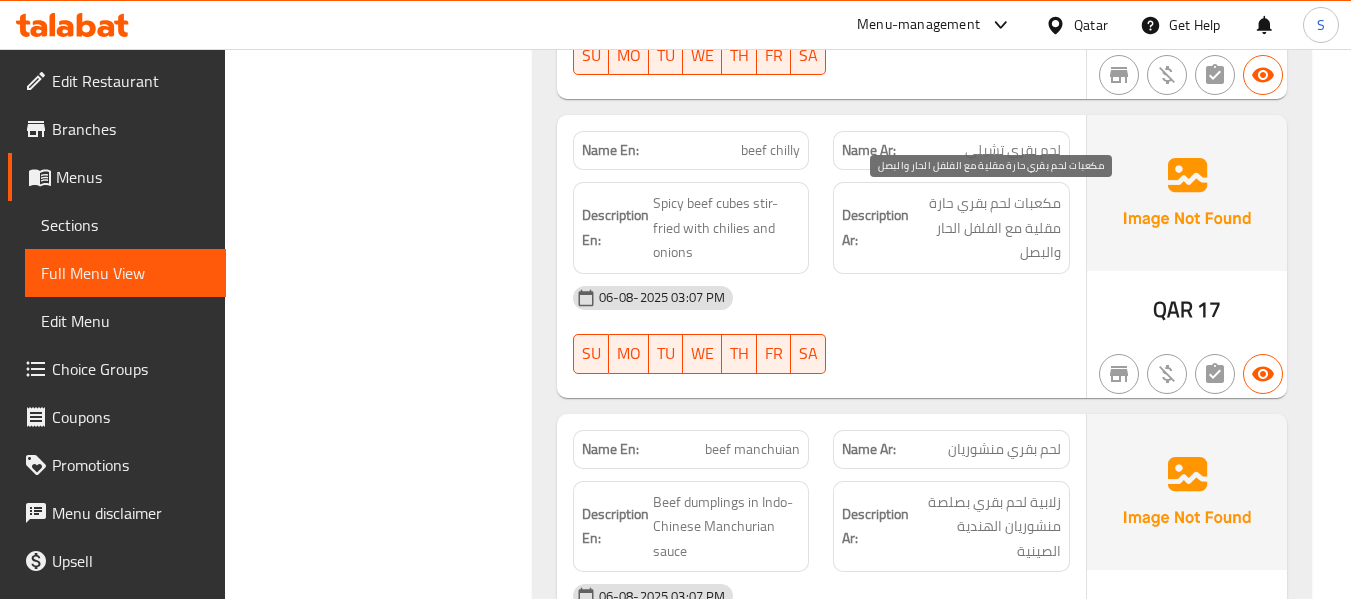 click on "Description Ar: مكعبات لحم بقري حارة مقلية مع الفلفل الحار والبصل" at bounding box center [951, -1861] 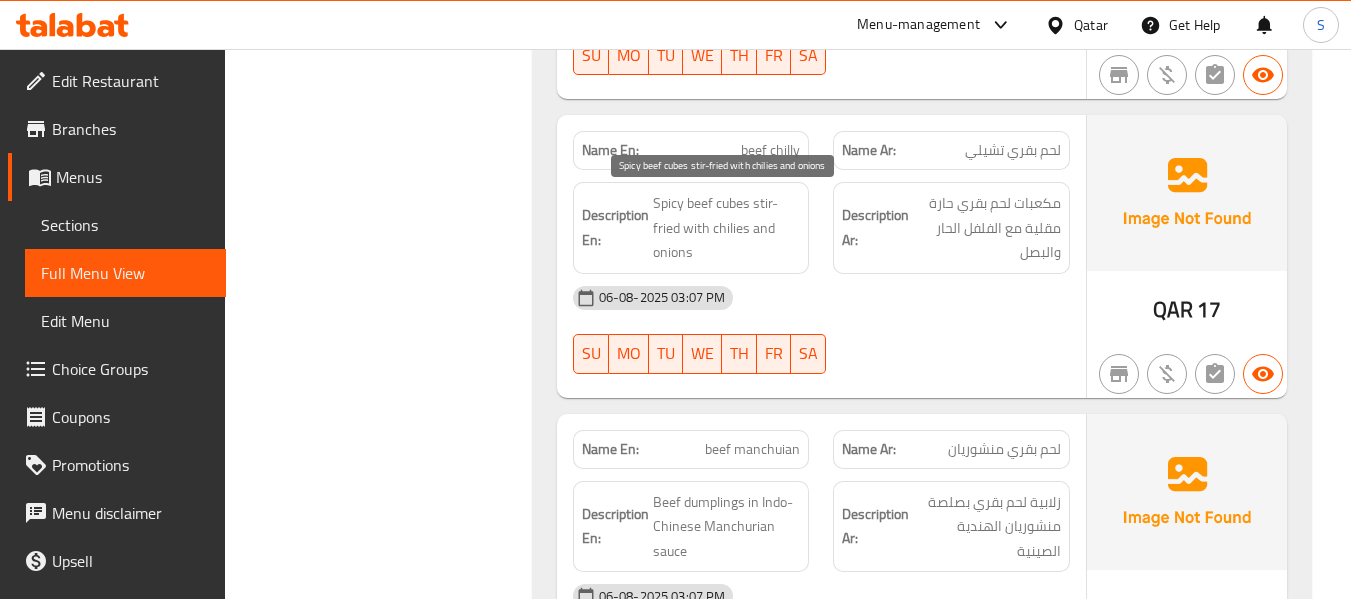 click on "Spicy beef cubes stir-fried with chilies and onions" at bounding box center [727, 228] 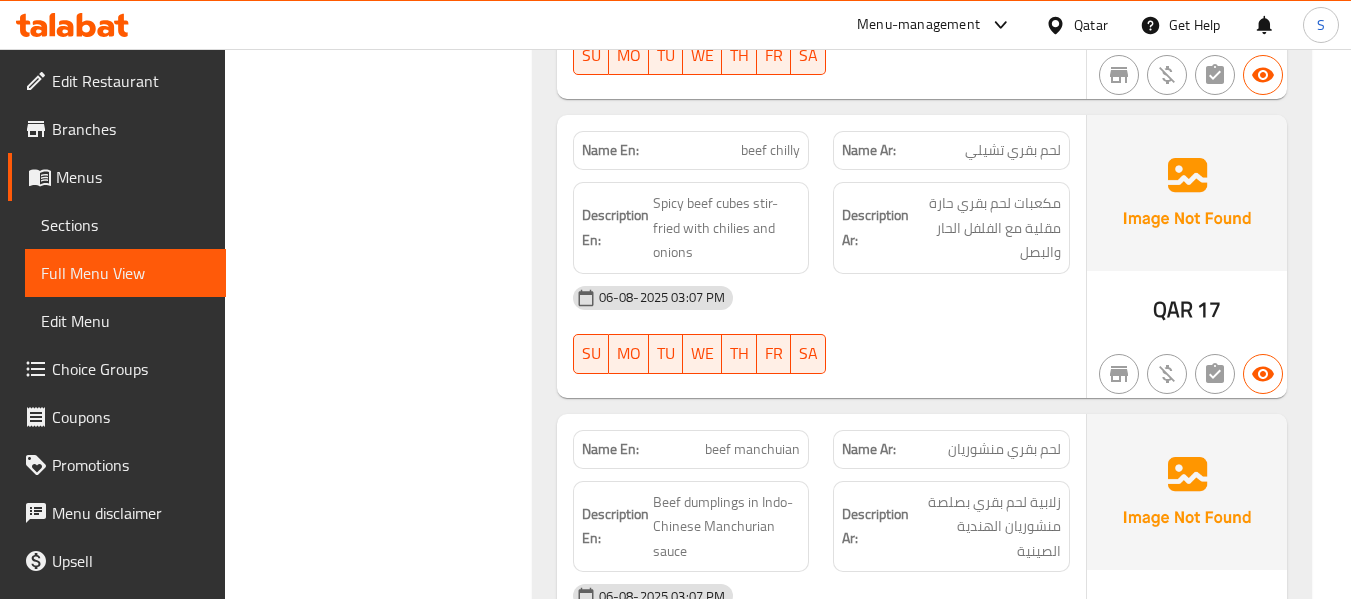 click on "06-08-2025 03:07 PM" at bounding box center (821, -1803) 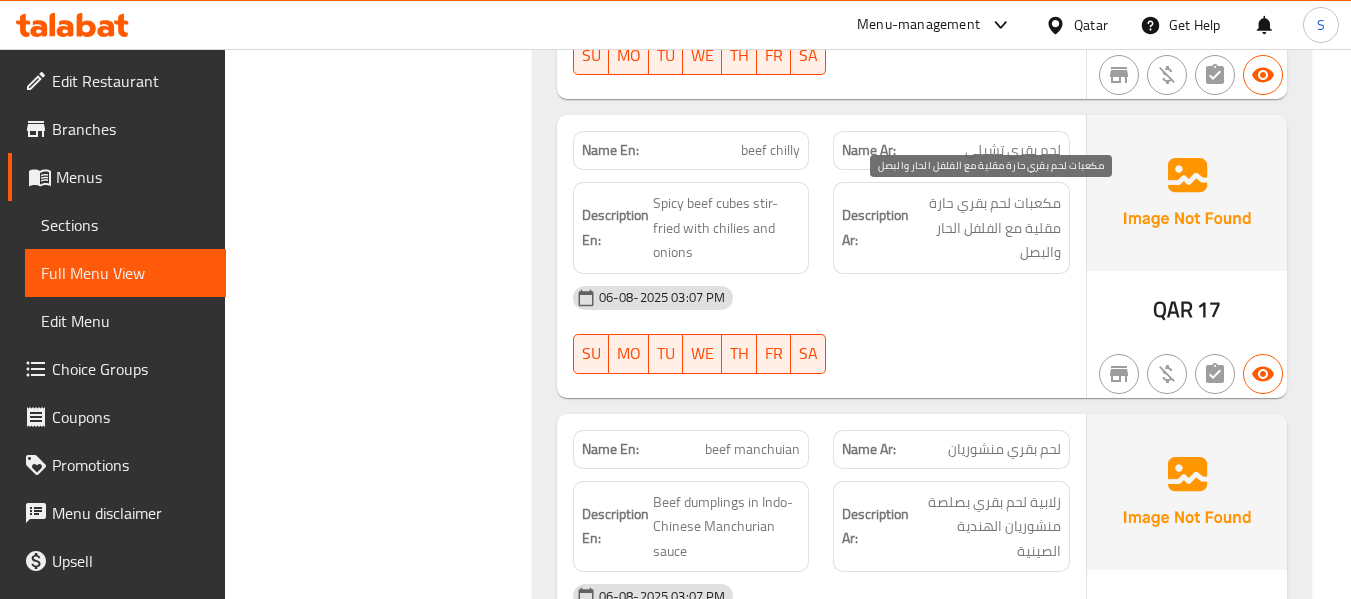 click on "مكعبات لحم بقري حارة مقلية مع الفلفل الحار والبصل" at bounding box center (987, 228) 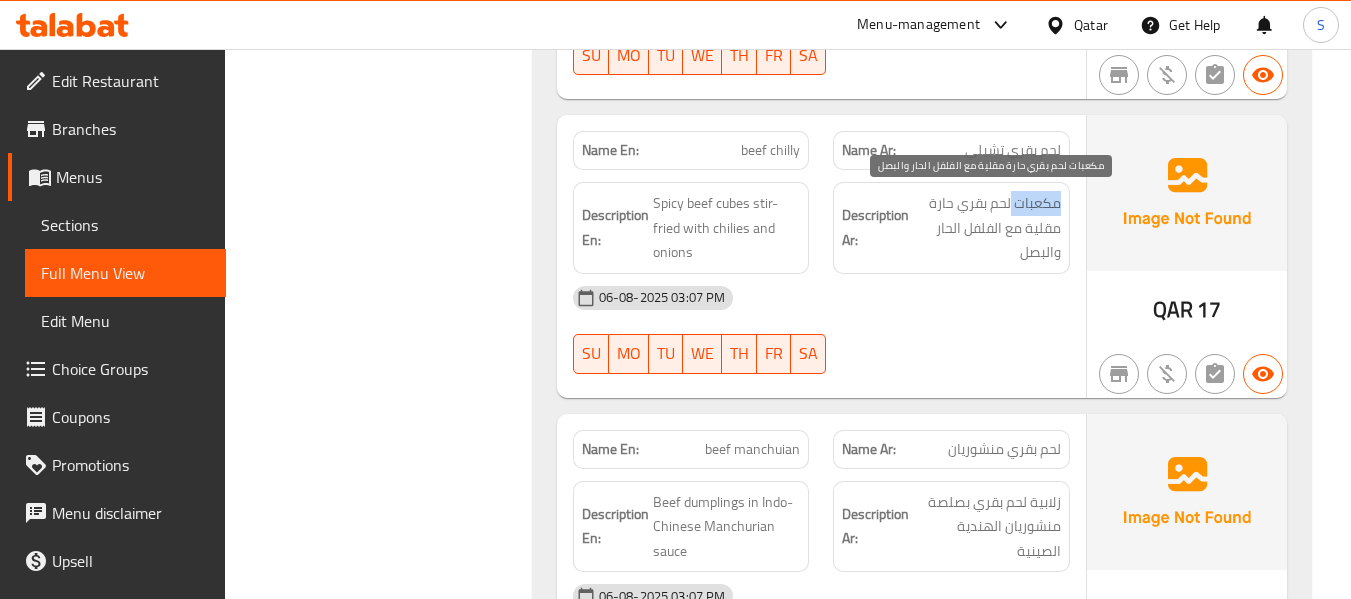 click on "مكعبات لحم بقري حارة مقلية مع الفلفل الحار والبصل" at bounding box center (987, 228) 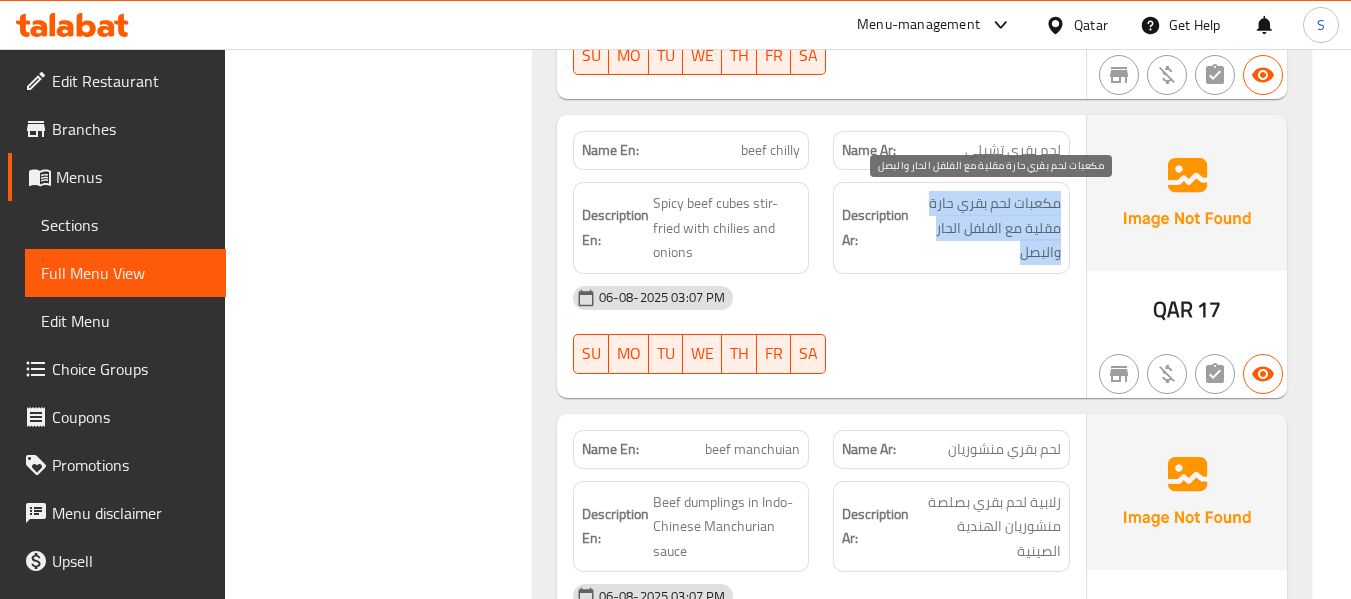 click on "مكعبات لحم بقري حارة مقلية مع الفلفل الحار والبصل" at bounding box center [987, 228] 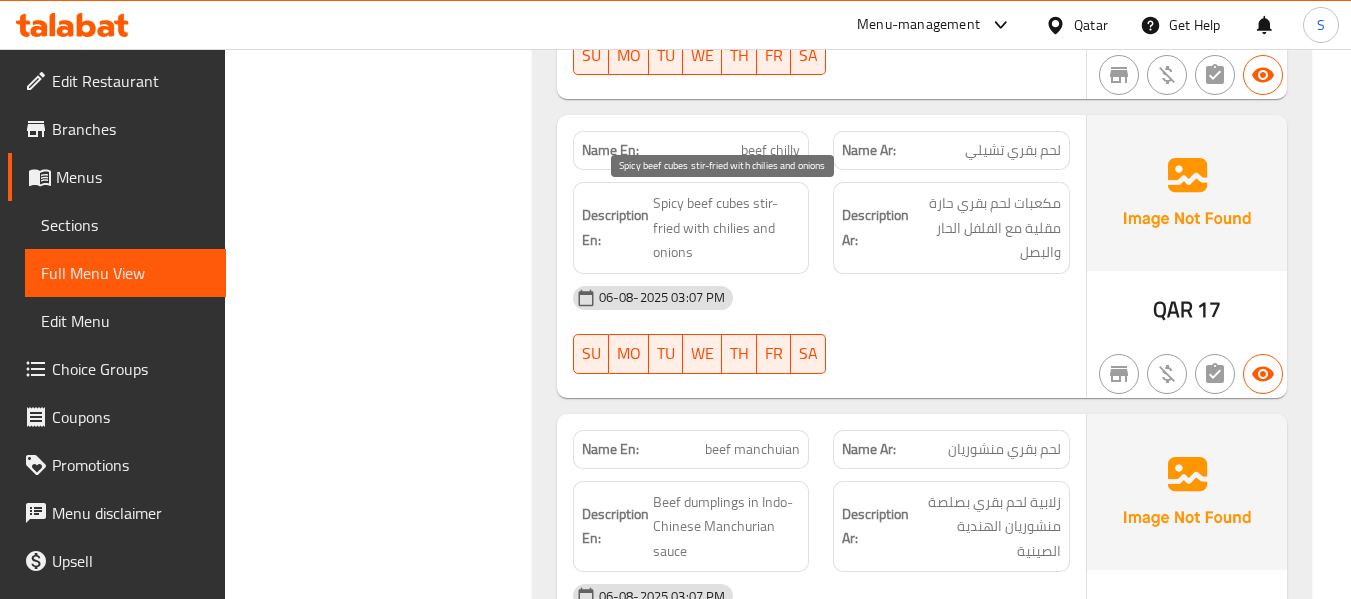 click on "Spicy beef cubes stir-fried with chilies and onions" at bounding box center (727, 228) 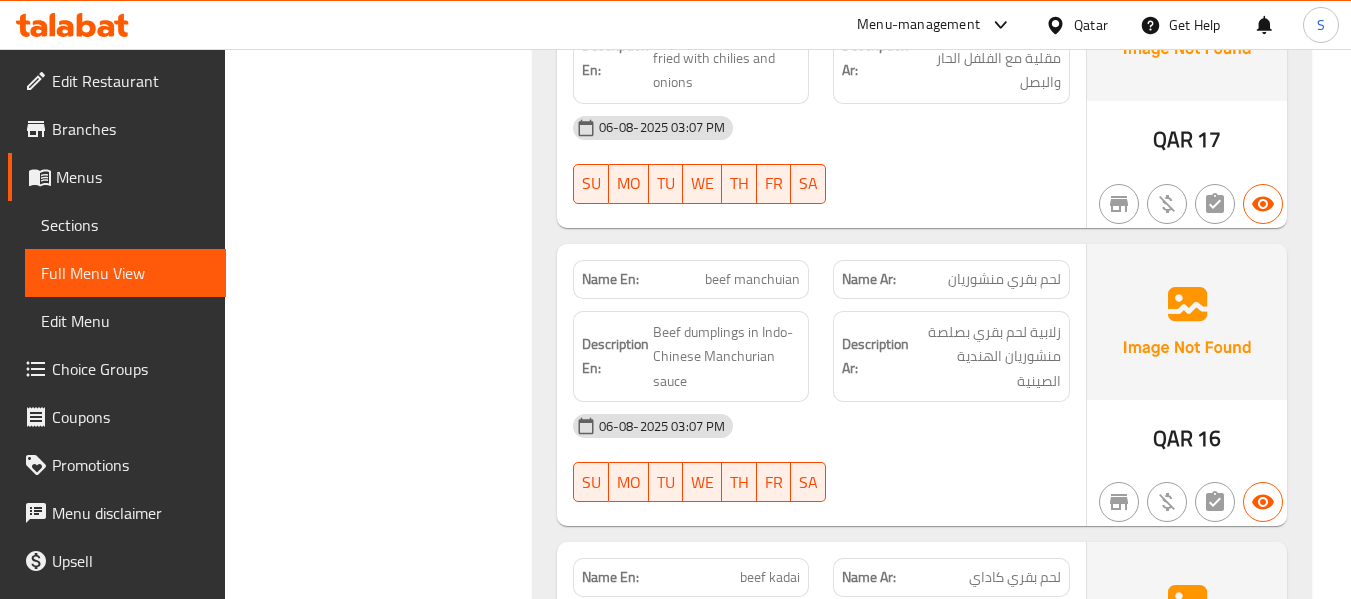 scroll, scrollTop: 2900, scrollLeft: 0, axis: vertical 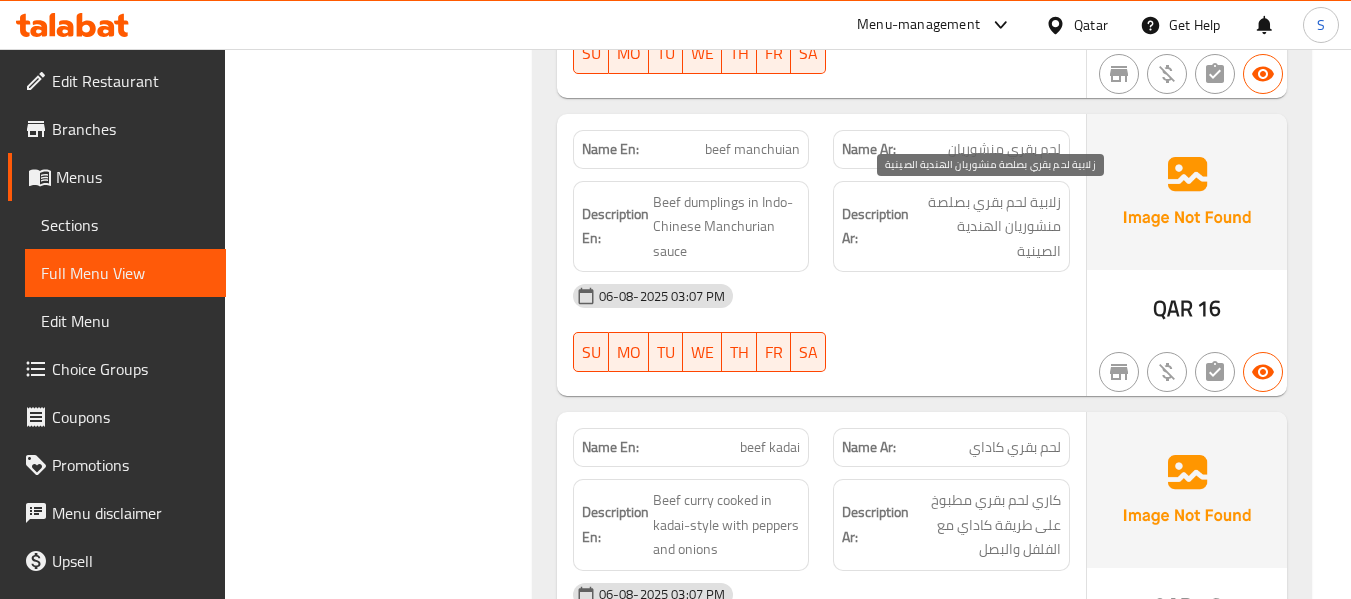 click on "زلابية لحم بقري بصلصة منشوريان الهندية الصينية" at bounding box center [987, 227] 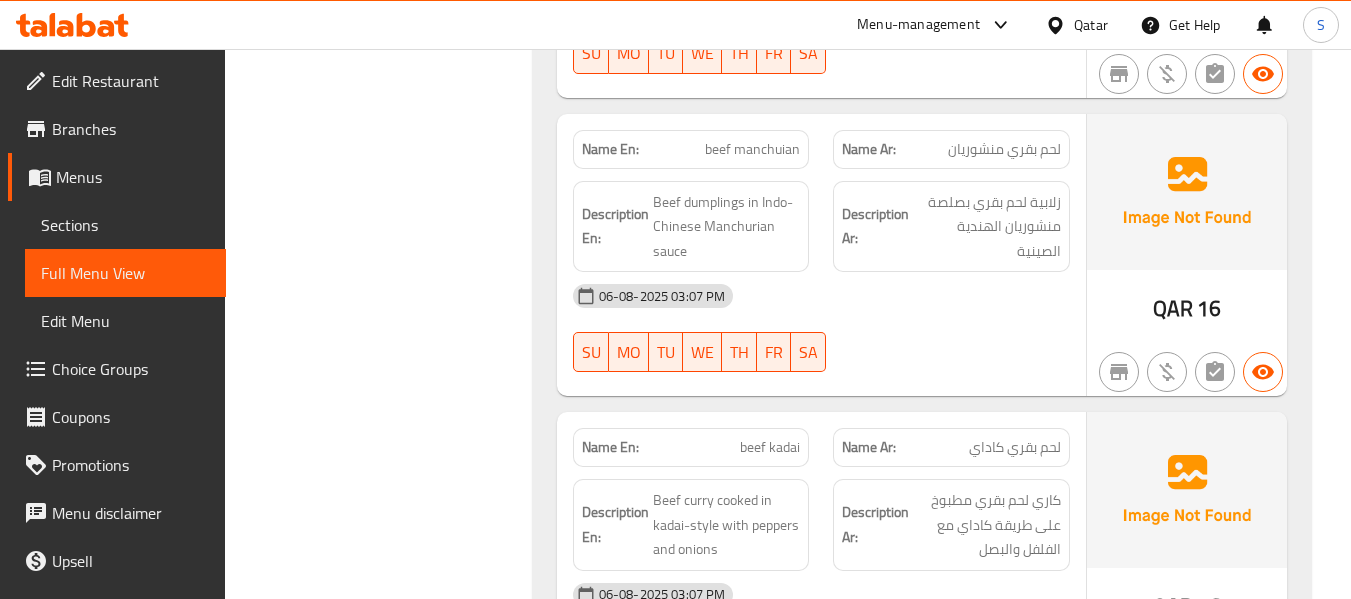 click on "زلابية لحم بقري بصلصة منشوريان الهندية الصينية" at bounding box center (987, -1557) 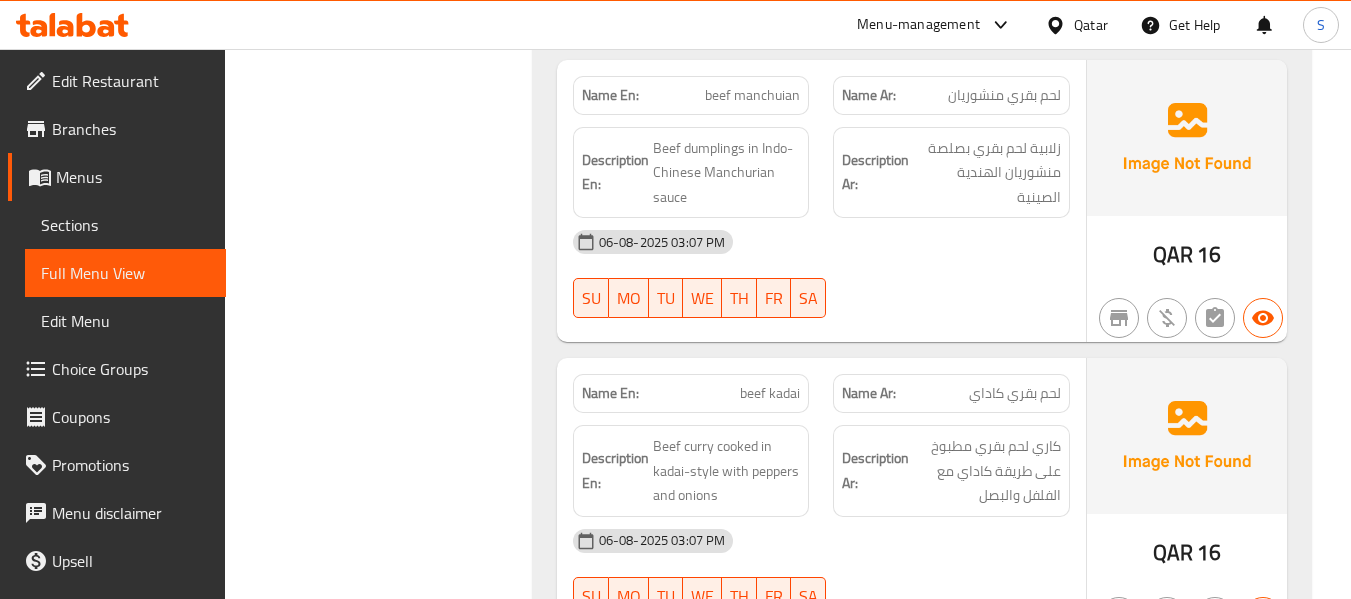 scroll, scrollTop: 3000, scrollLeft: 0, axis: vertical 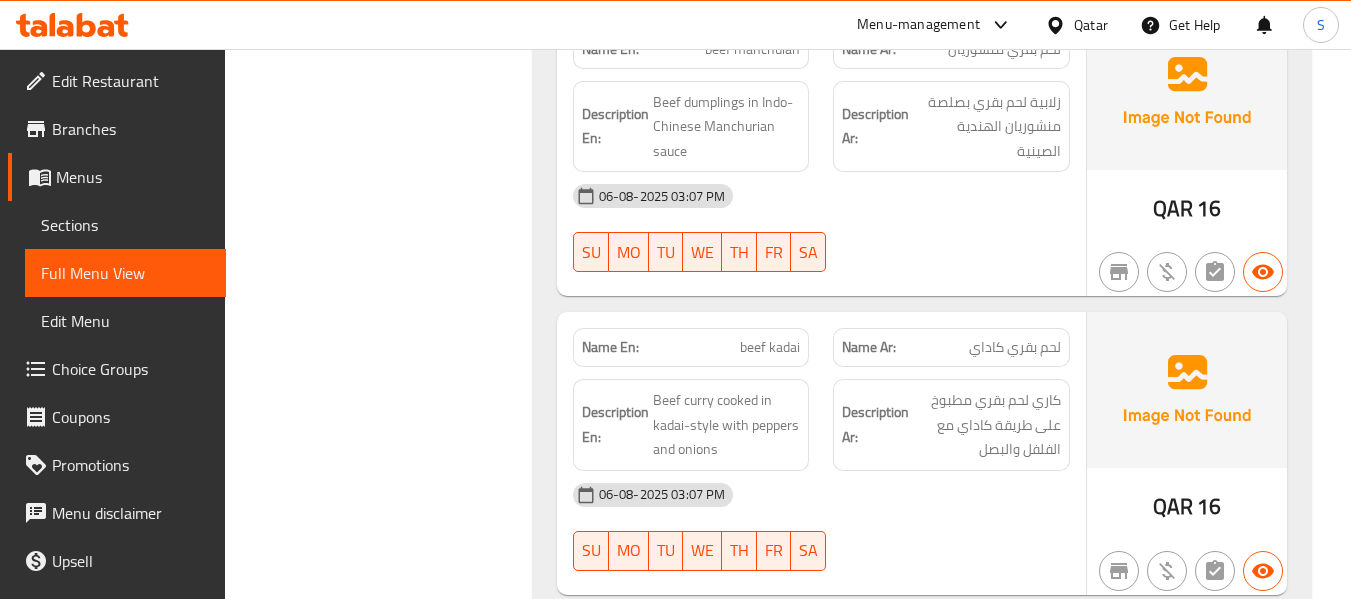 click on "Description En: Beef dumplings in Indo-Chinese Manchurian sauce" at bounding box center (691, -1644) 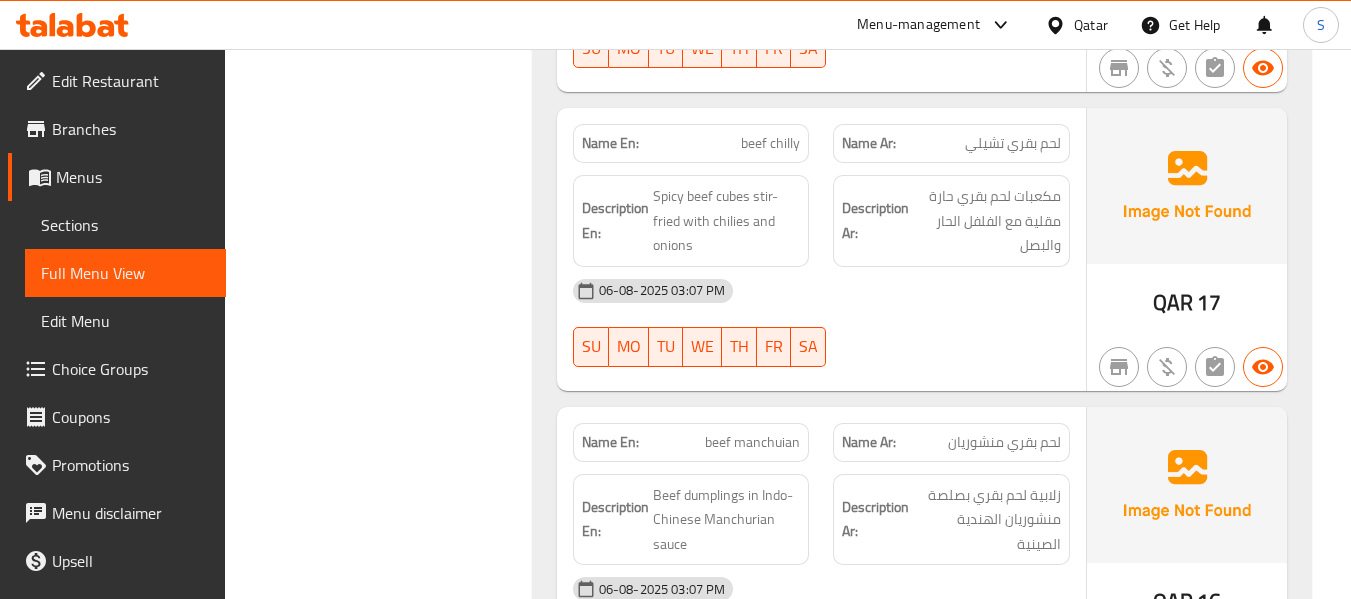 scroll, scrollTop: 2600, scrollLeft: 0, axis: vertical 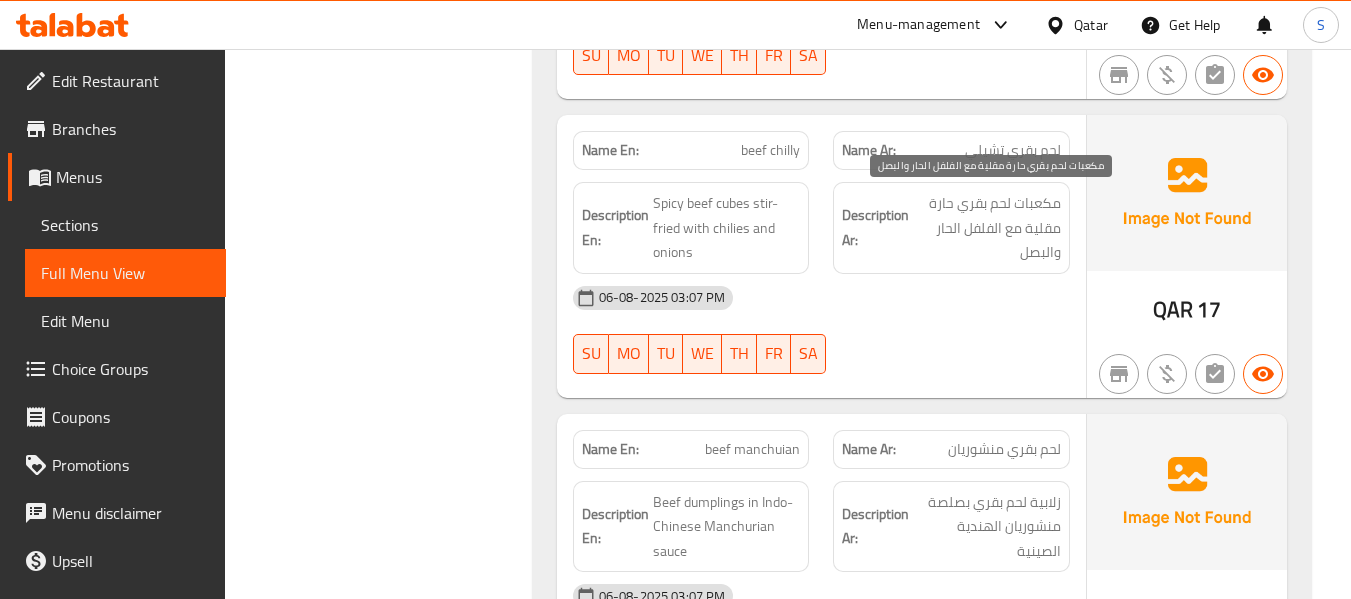 click on "مكعبات لحم بقري حارة مقلية مع الفلفل الحار والبصل" at bounding box center [987, 228] 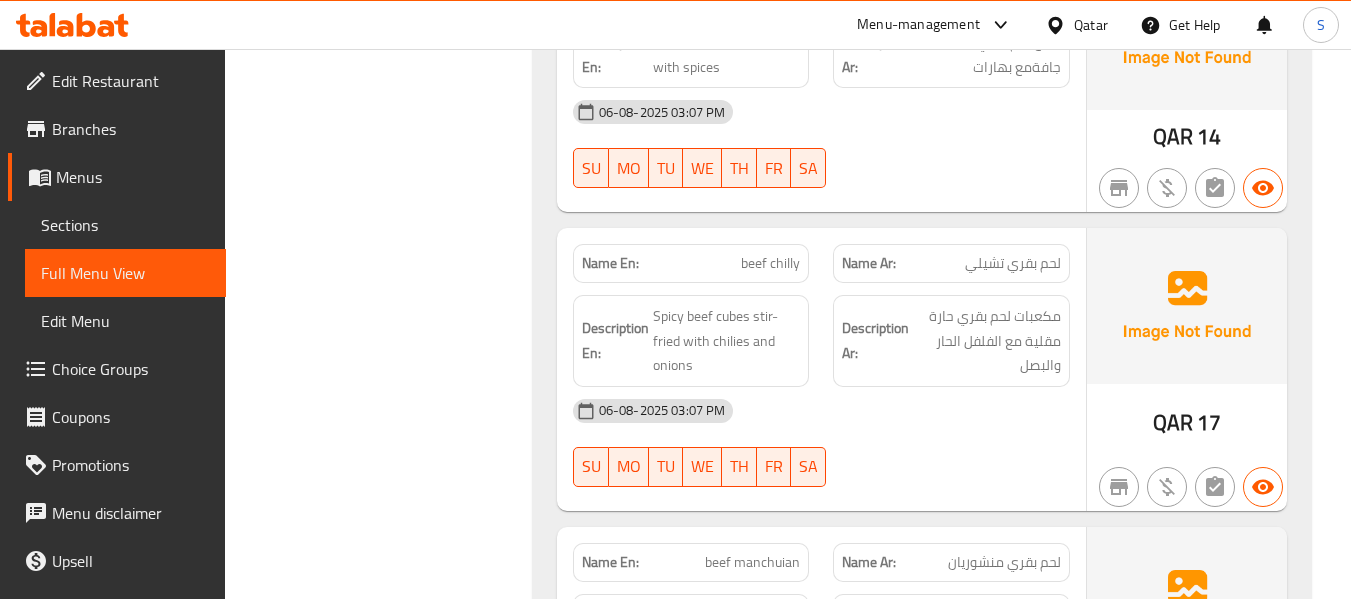 scroll, scrollTop: 2600, scrollLeft: 0, axis: vertical 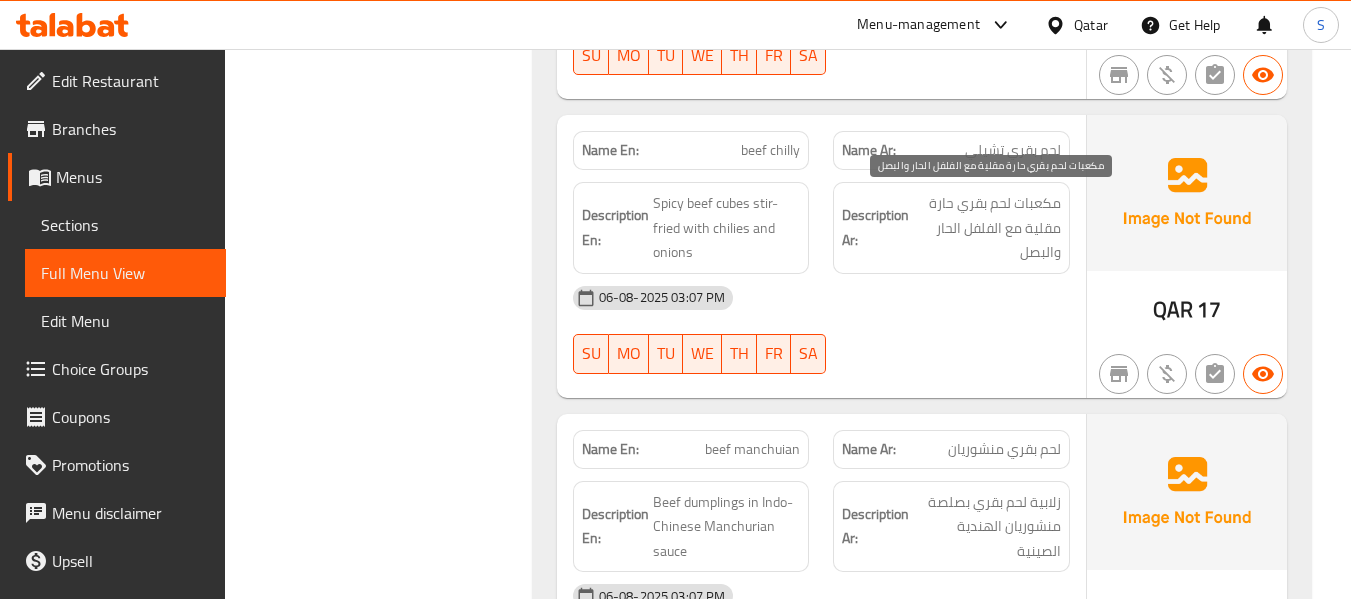 click on "مكعبات لحم بقري حارة مقلية مع الفلفل الحار والبصل" at bounding box center [987, 228] 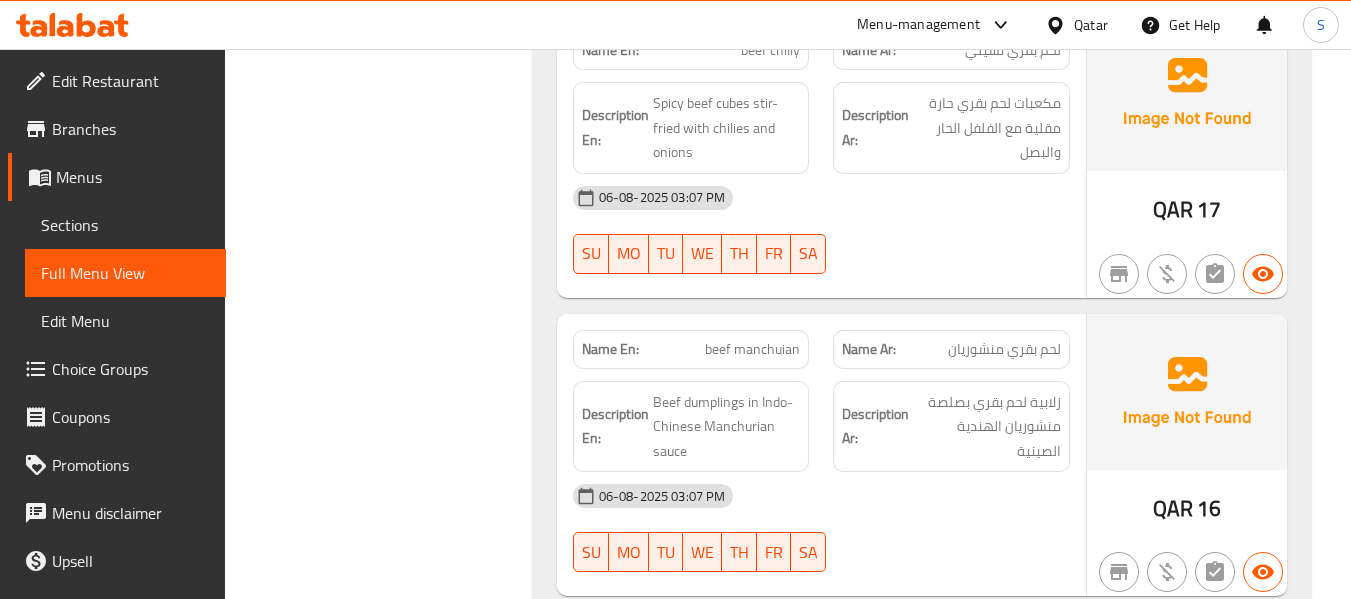 scroll, scrollTop: 2900, scrollLeft: 0, axis: vertical 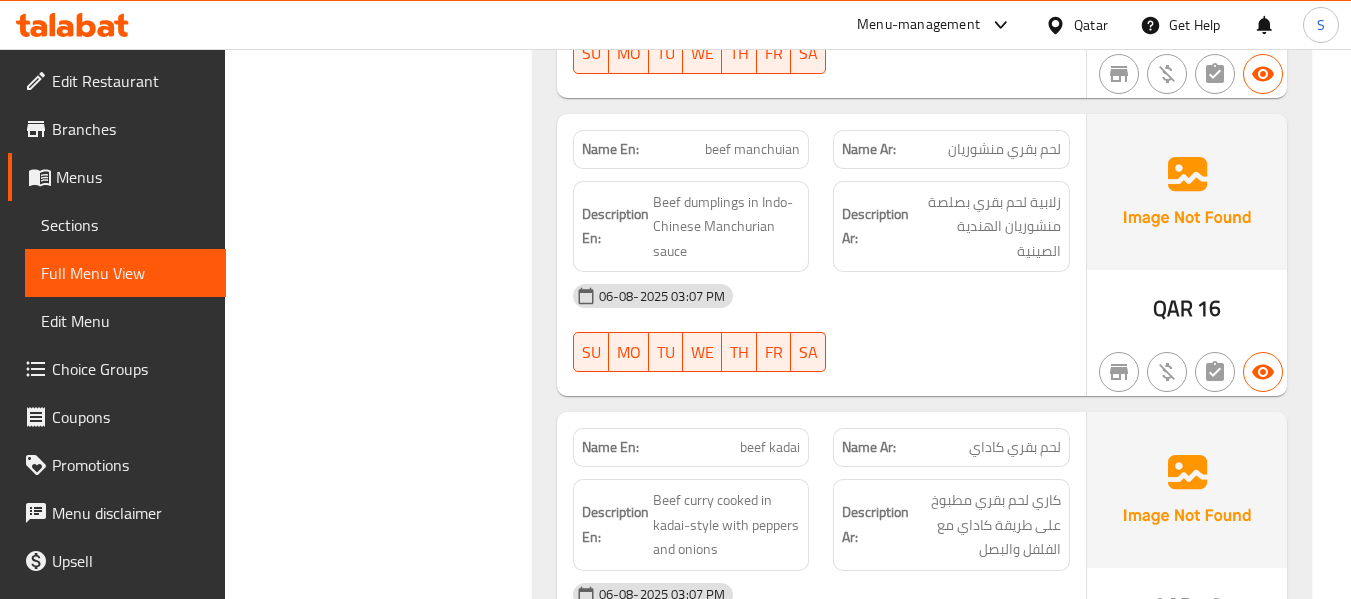 click on "beef manchuian" at bounding box center [721, -1622] 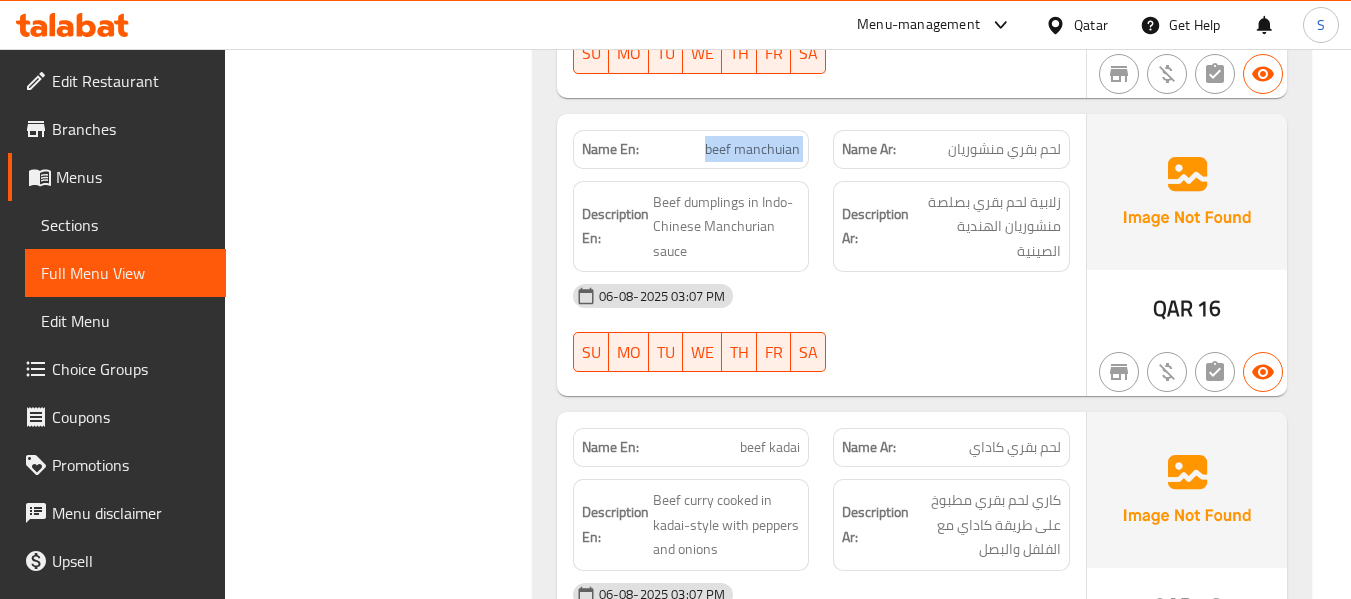 click on "beef manchuian" at bounding box center (721, -1622) 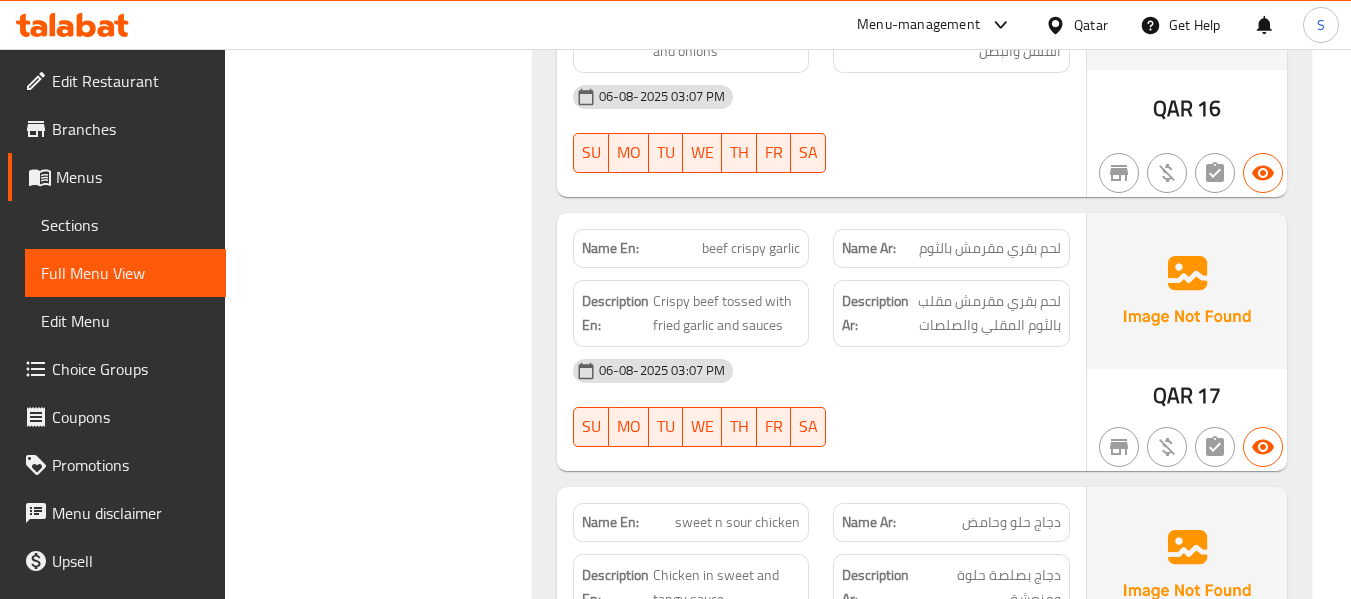 scroll, scrollTop: 3400, scrollLeft: 0, axis: vertical 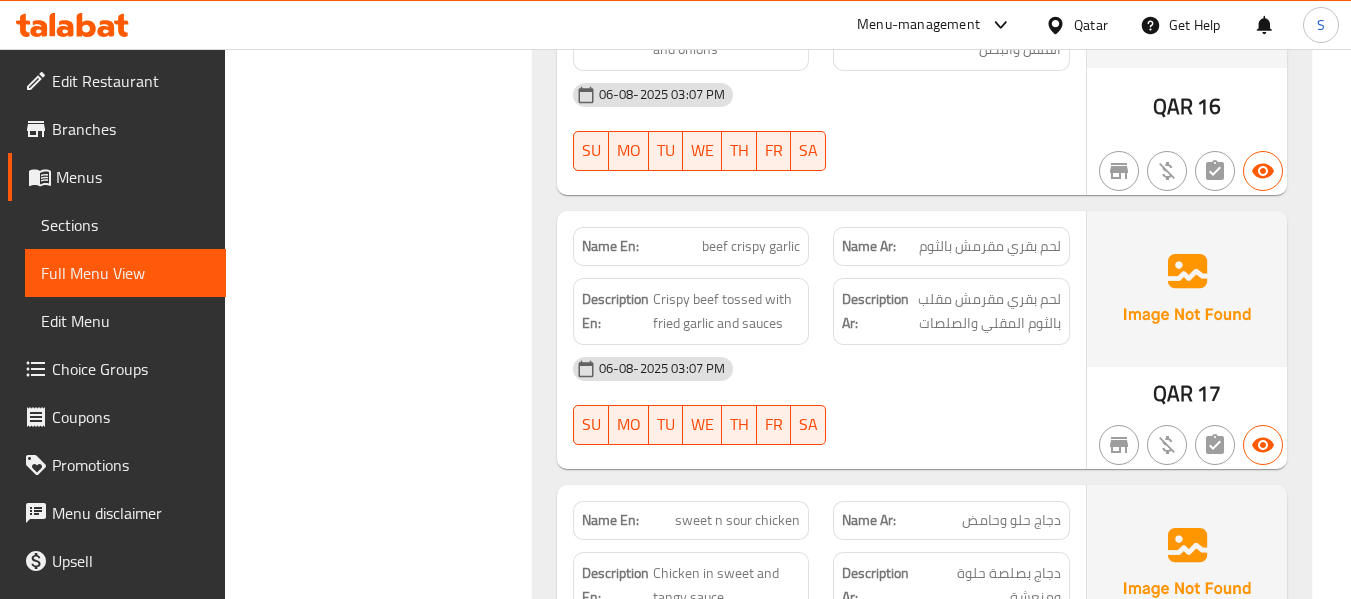 click on "beef crispy garlic" at bounding box center [751, 246] 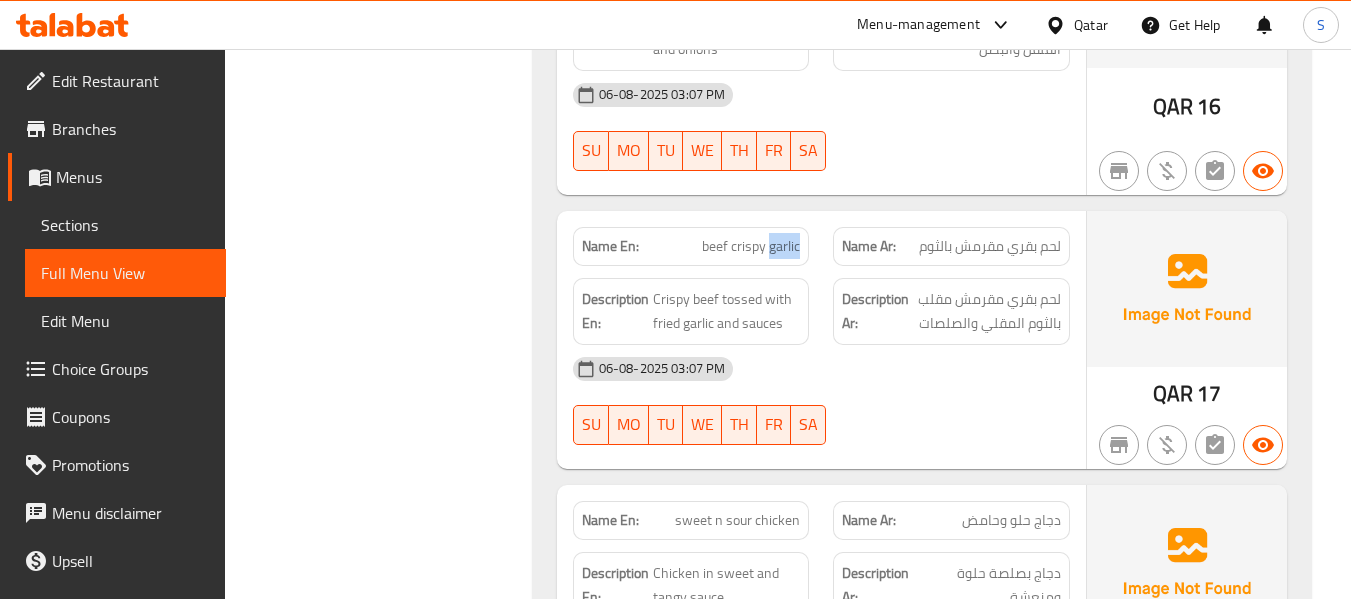 click on "beef crispy garlic" at bounding box center [751, 246] 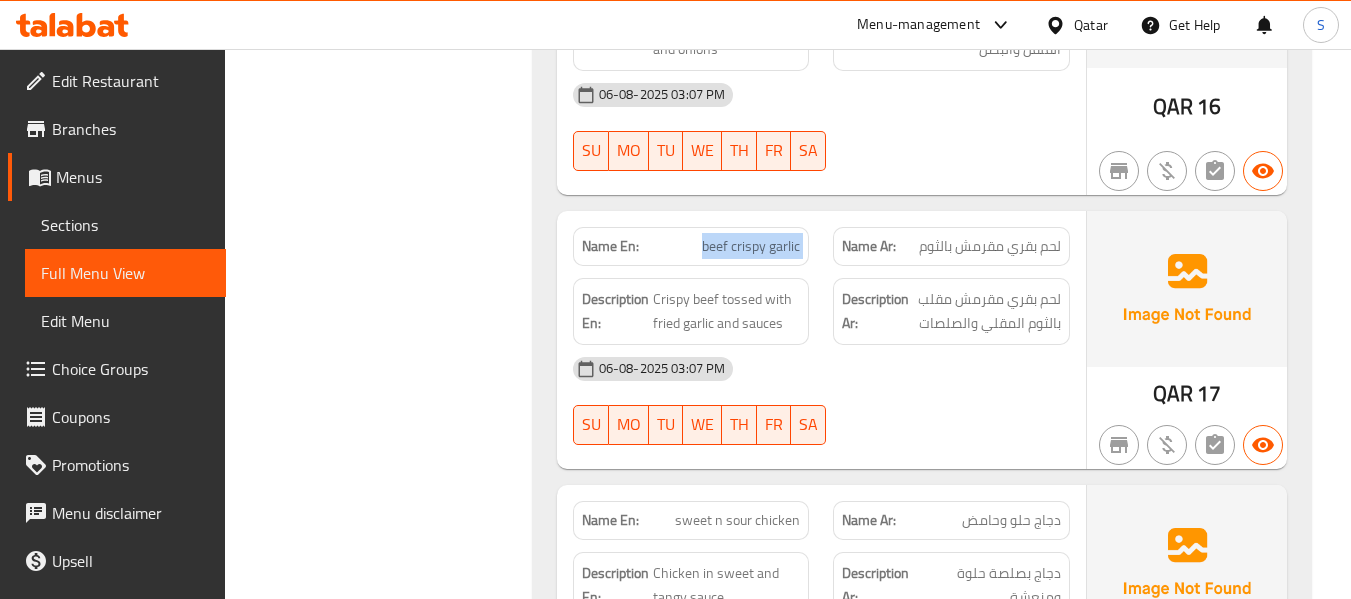 click on "beef crispy garlic" at bounding box center (751, 246) 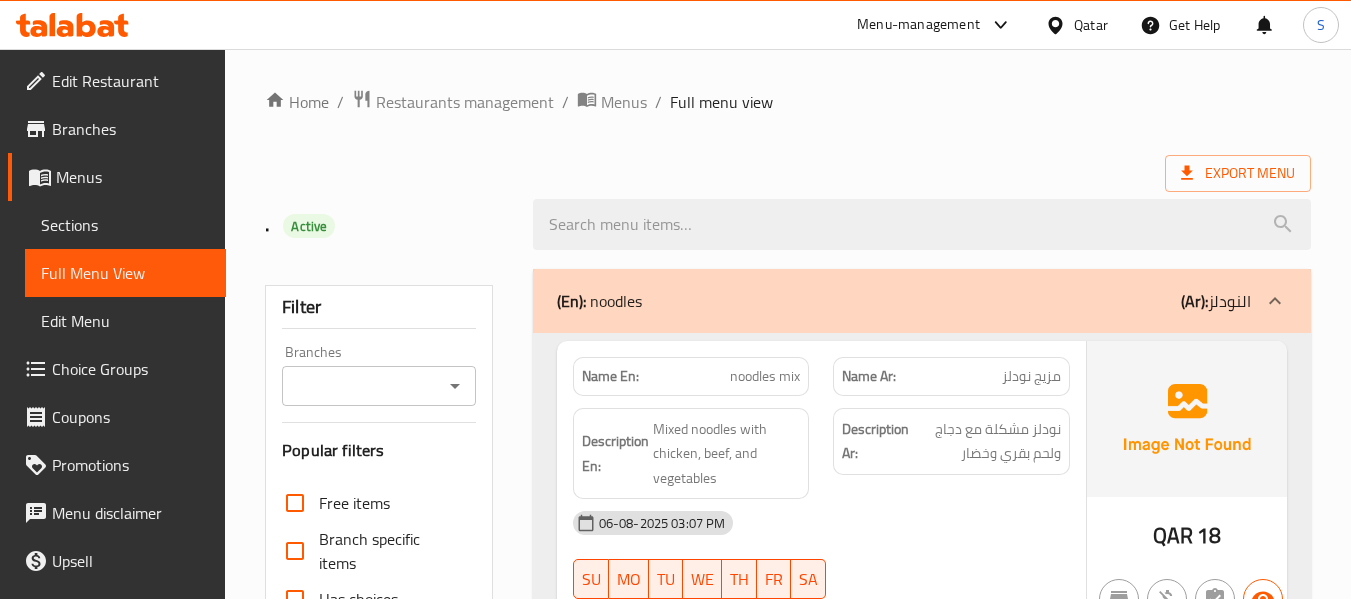 scroll, scrollTop: 0, scrollLeft: 0, axis: both 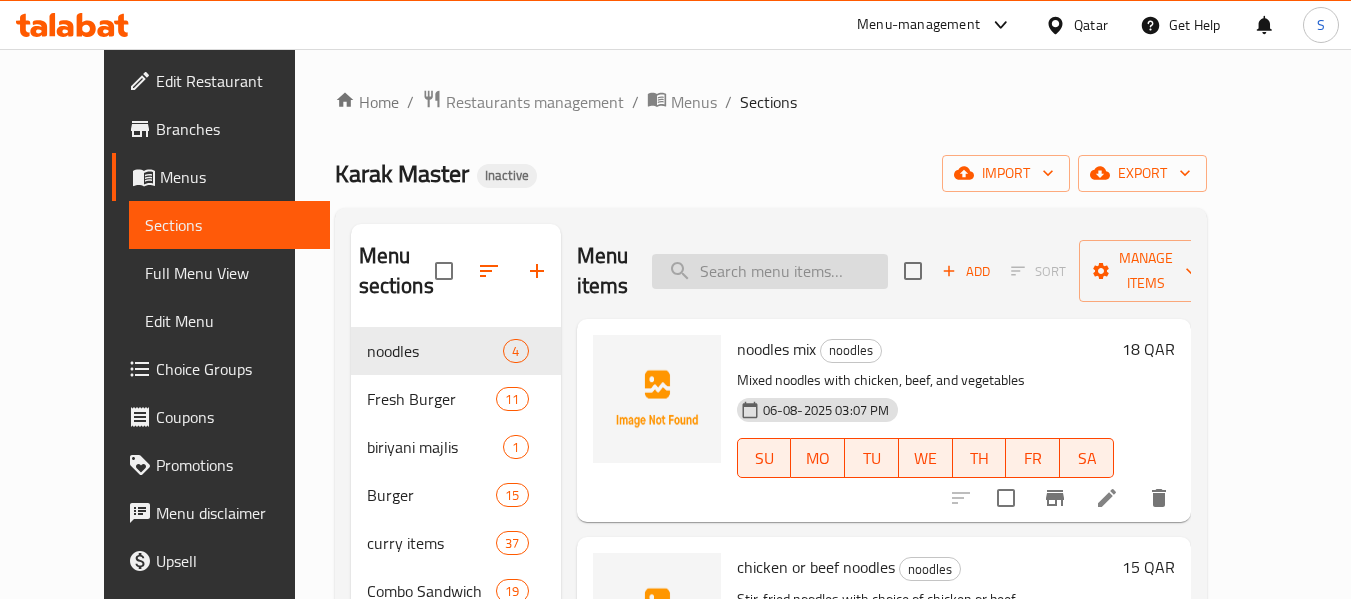 click at bounding box center [770, 271] 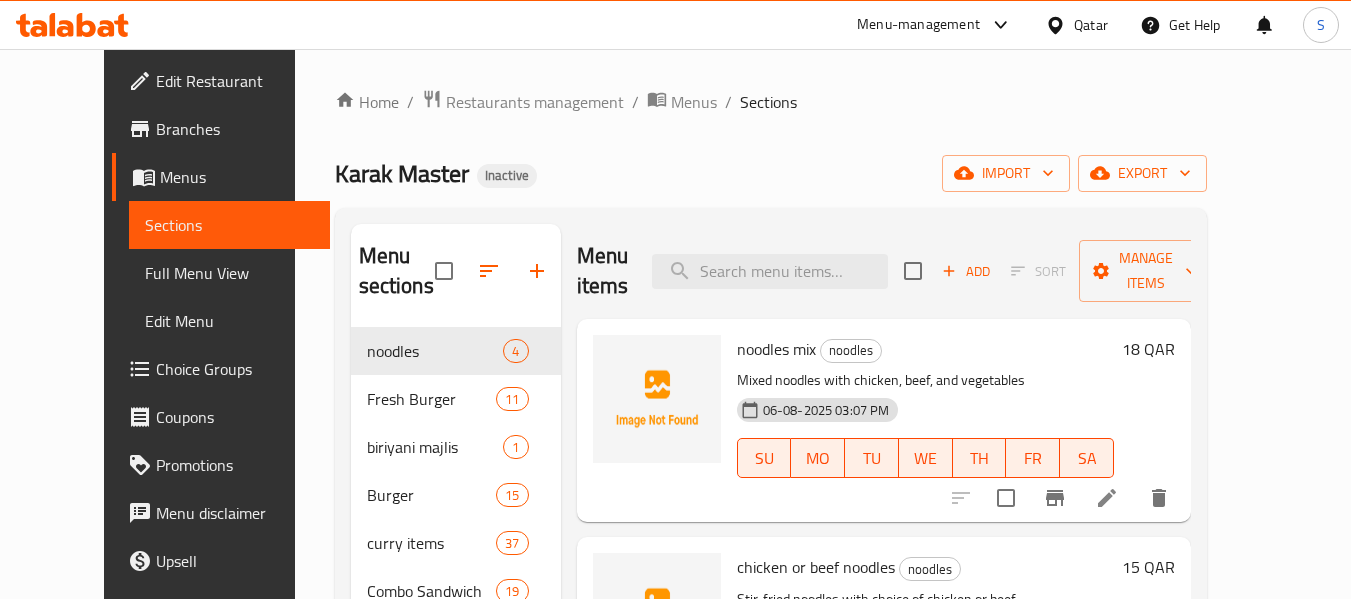 paste on "beef manchuian" 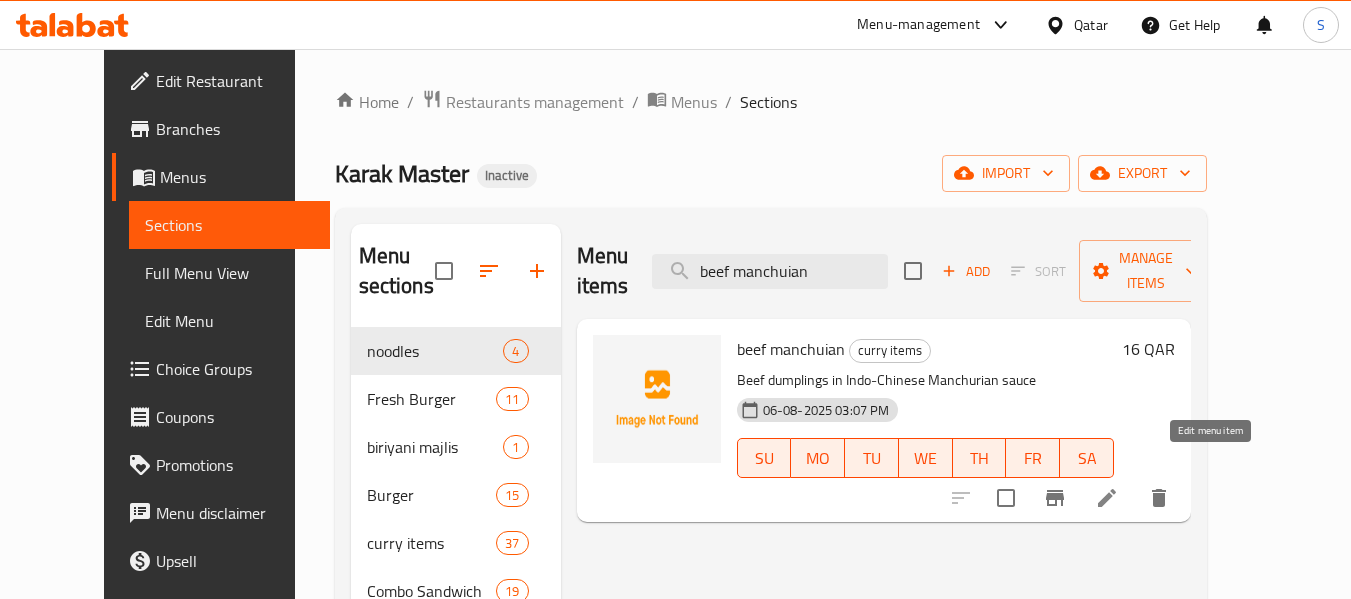 type on "beef manchuian" 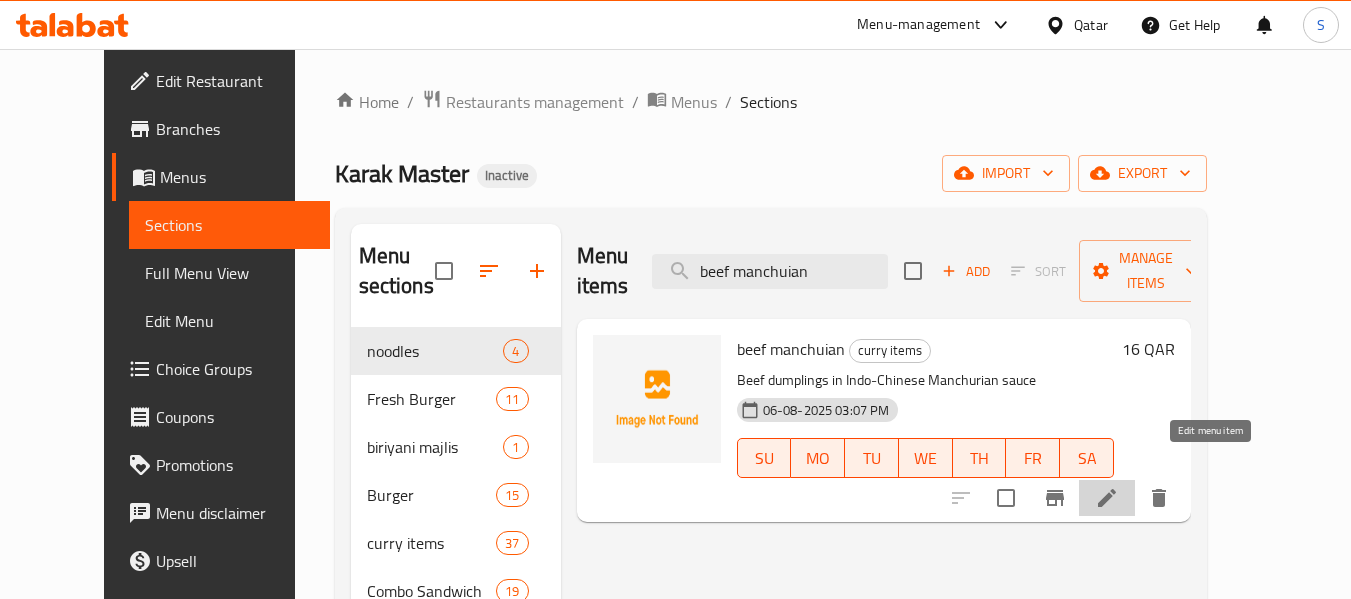 click 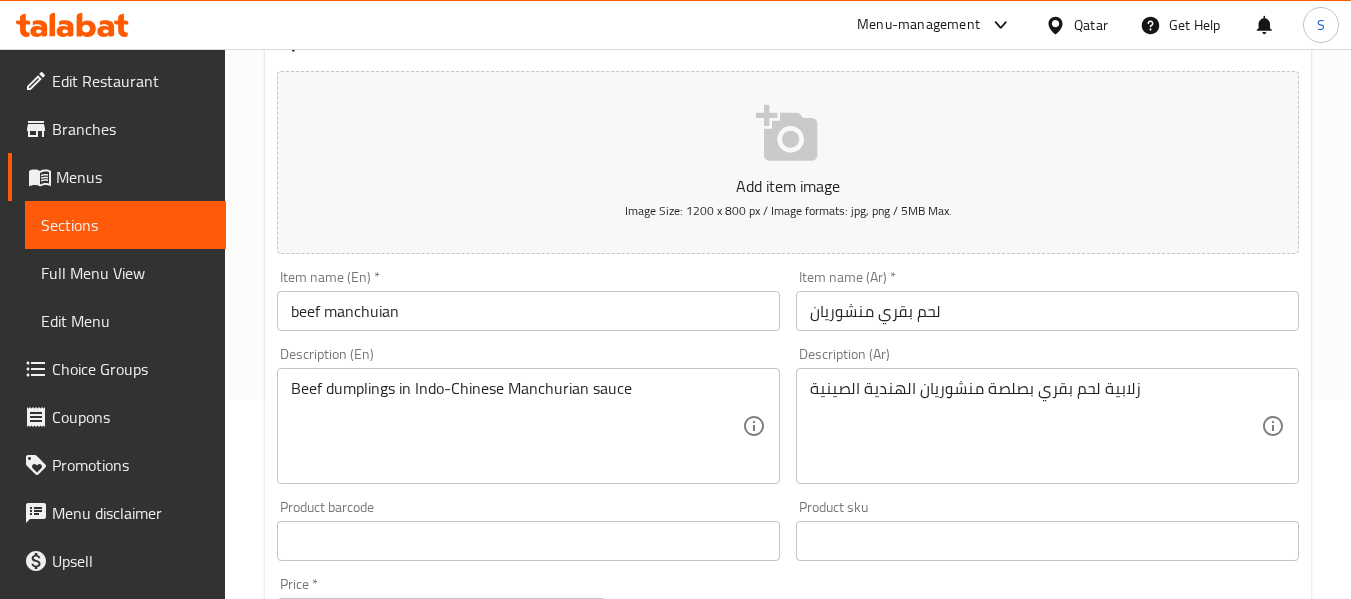scroll, scrollTop: 200, scrollLeft: 0, axis: vertical 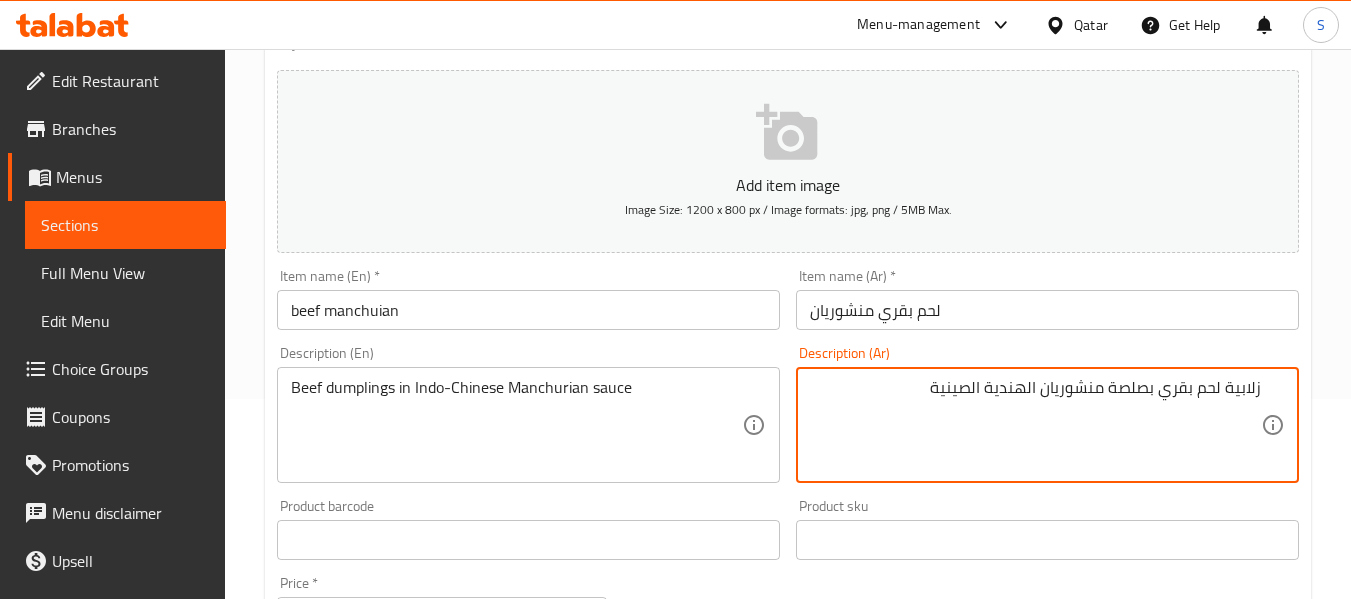 click on "زلابية لحم بقري بصلصة منشوريان الهندية الصينية" at bounding box center (1035, 425) 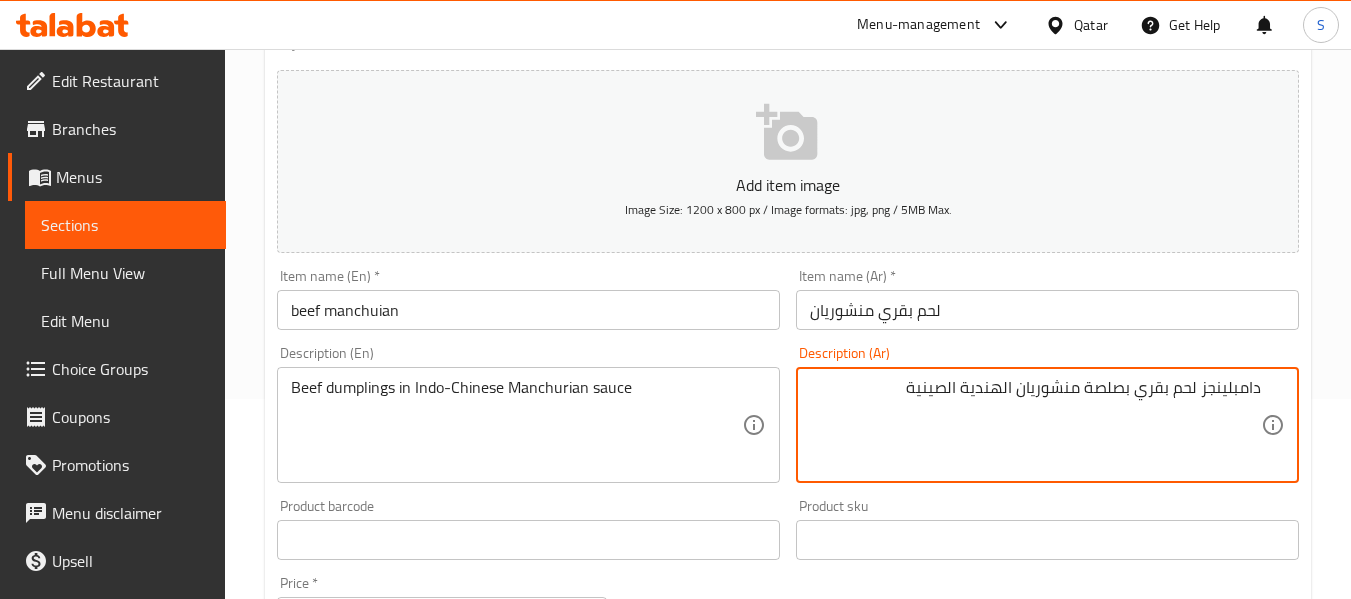 type on "دامبلينجز لحم بقري بصلصة منشوريان الهندية الصينية" 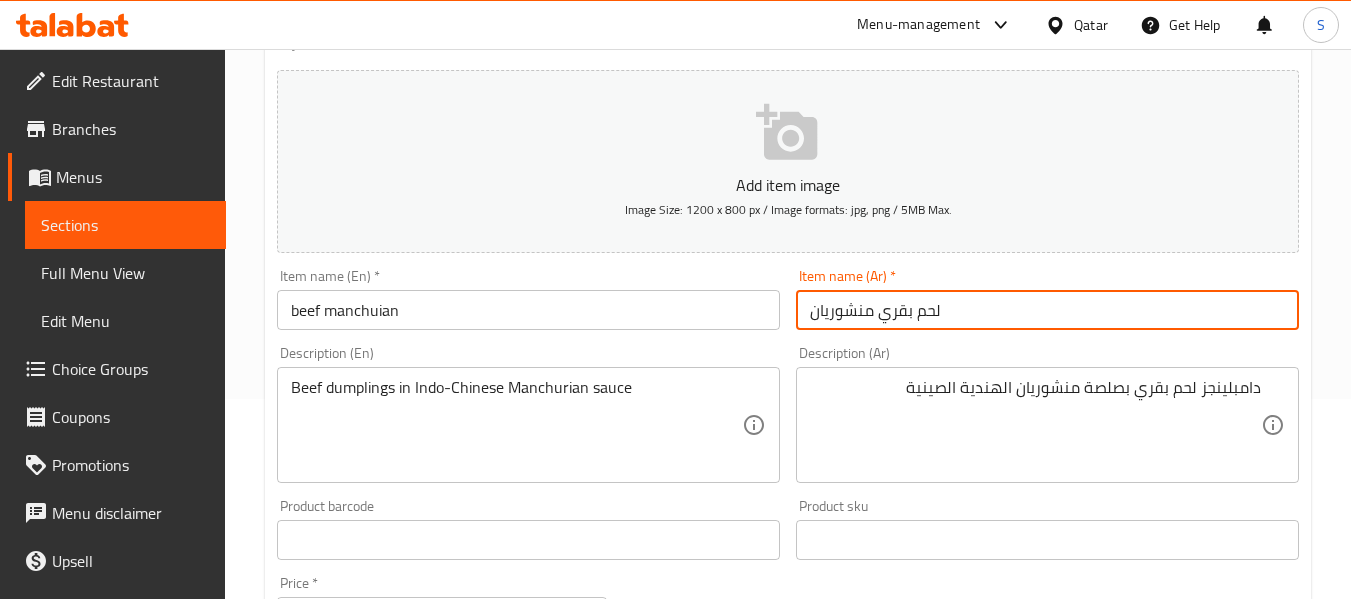 click on "Update" at bounding box center (398, 1126) 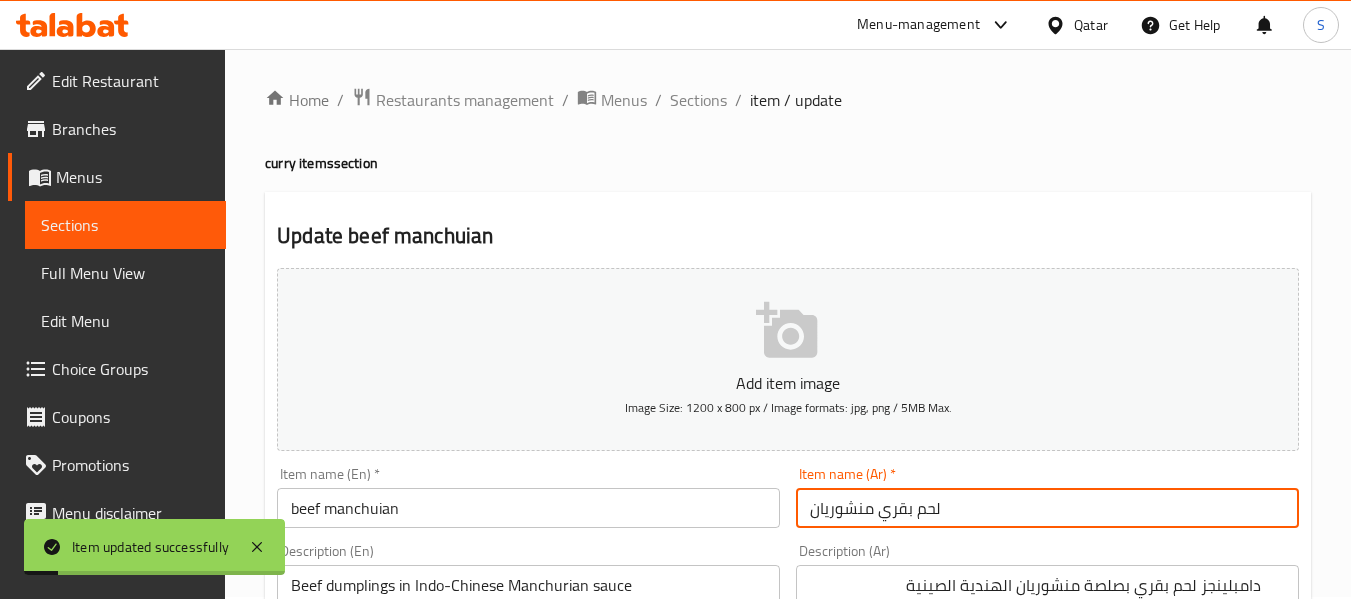 scroll, scrollTop: 0, scrollLeft: 0, axis: both 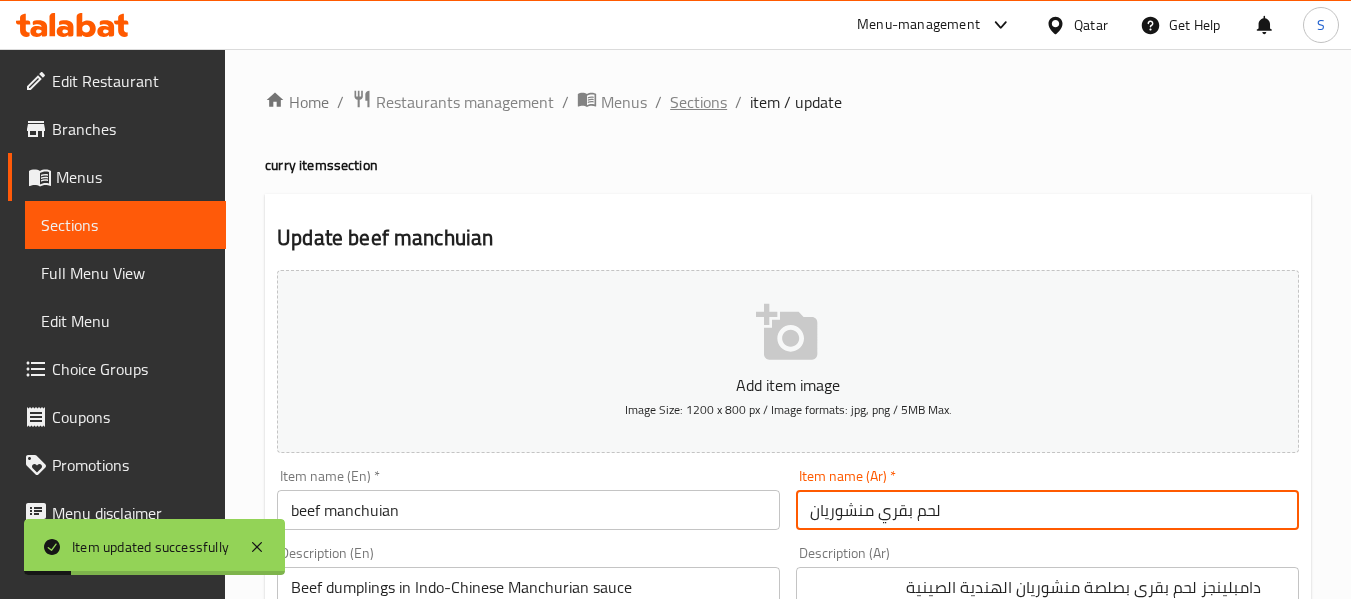click on "Sections" at bounding box center (698, 102) 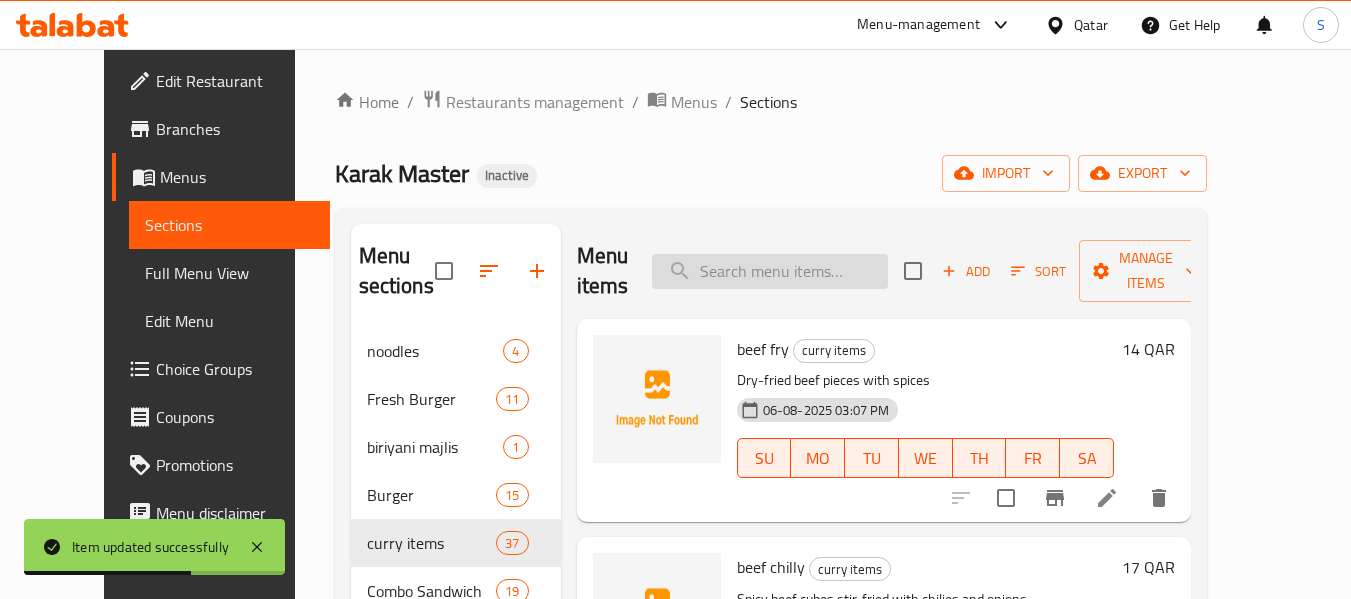 click at bounding box center [770, 271] 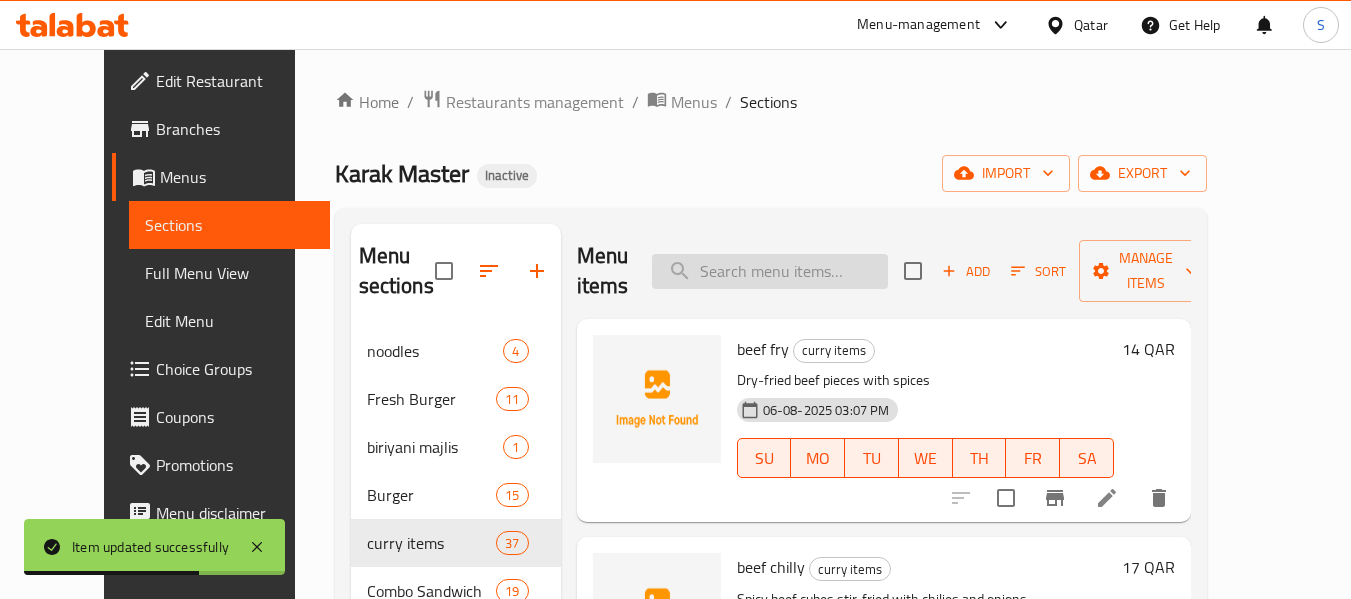 paste on "beef crispy garlic" 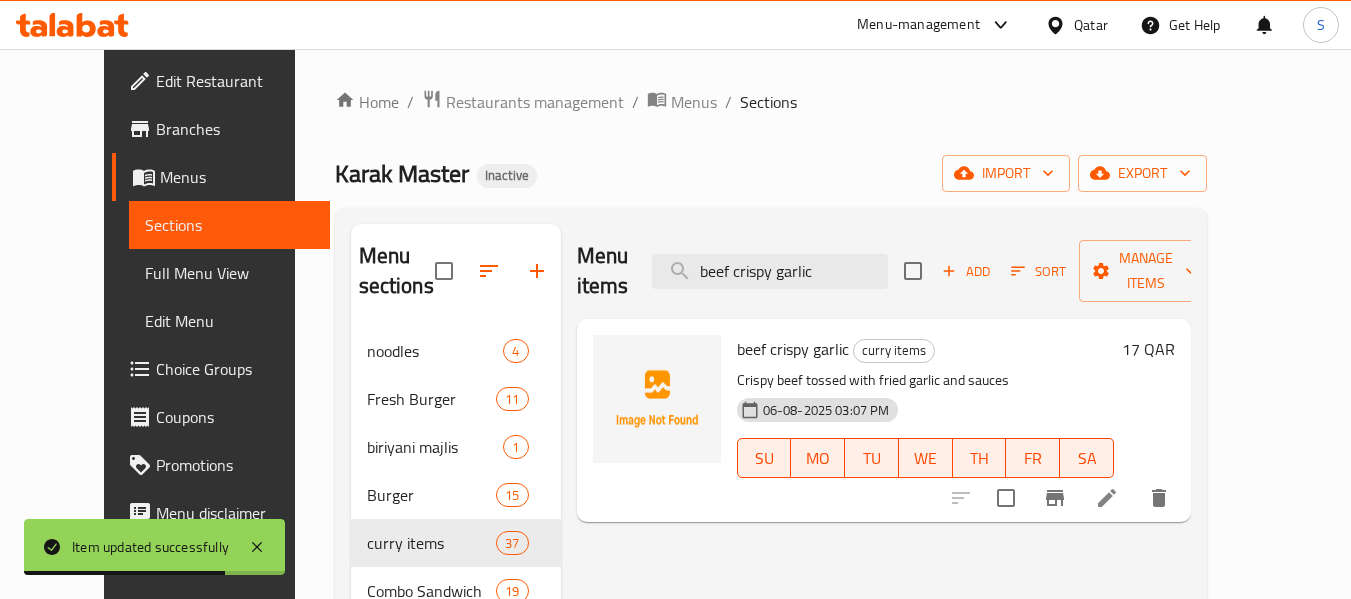 type on "beef crispy garlic" 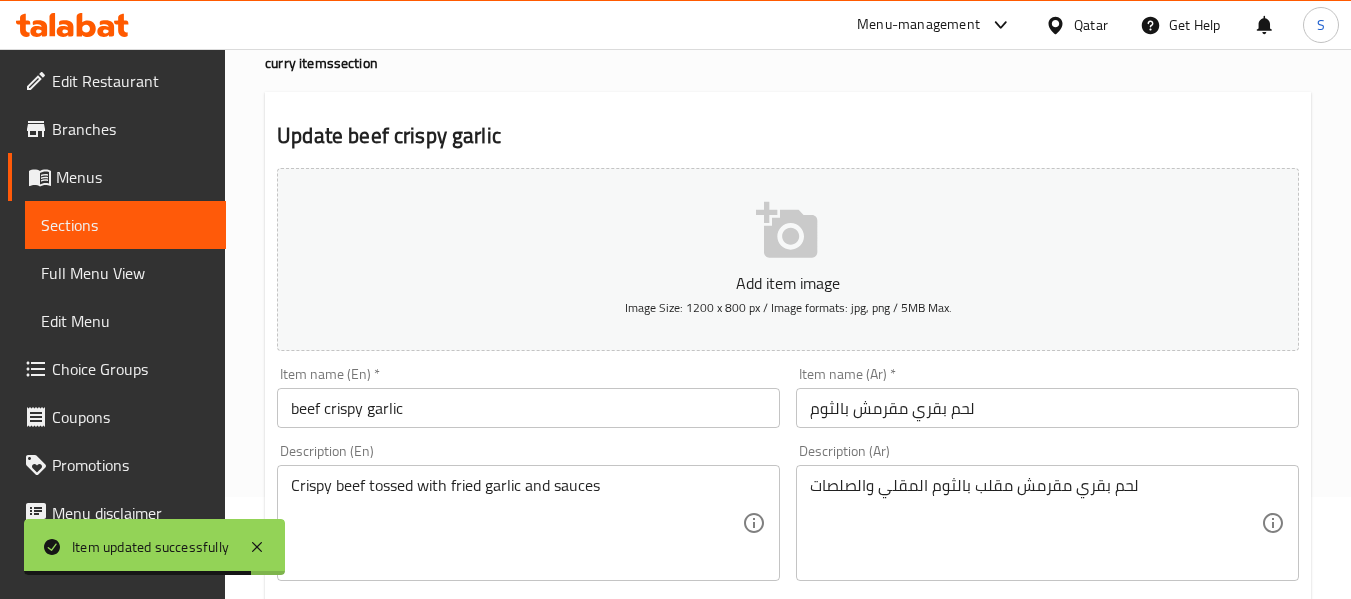 scroll, scrollTop: 200, scrollLeft: 0, axis: vertical 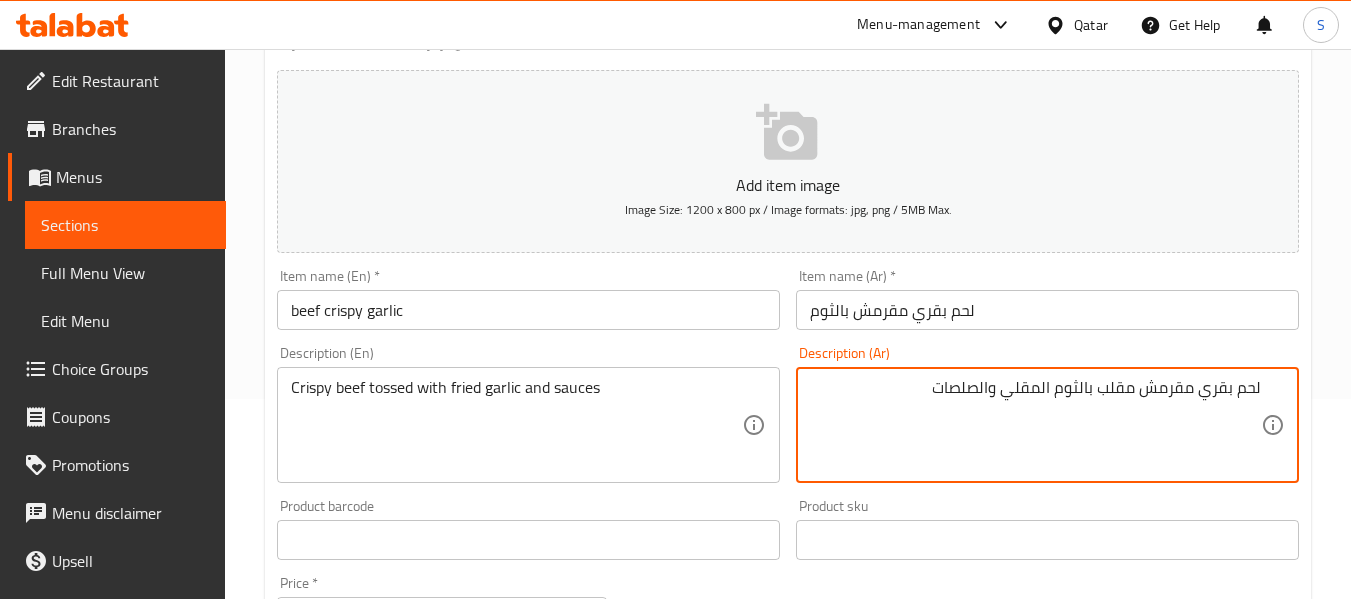 click on "لحم بقري مقرمش مقلب بالثوم المقلي والصلصات" at bounding box center [1035, 425] 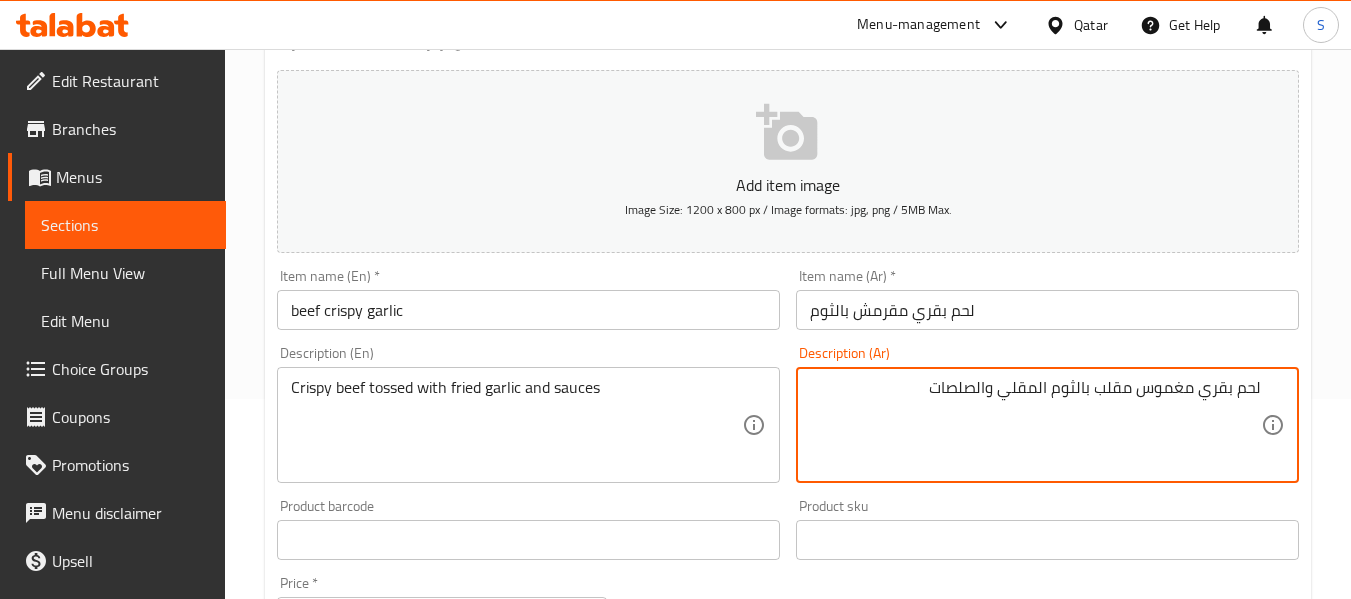 click on "لحم بقري مغموس مقلب بالثوم المقلي والصلصات" at bounding box center (1035, 425) 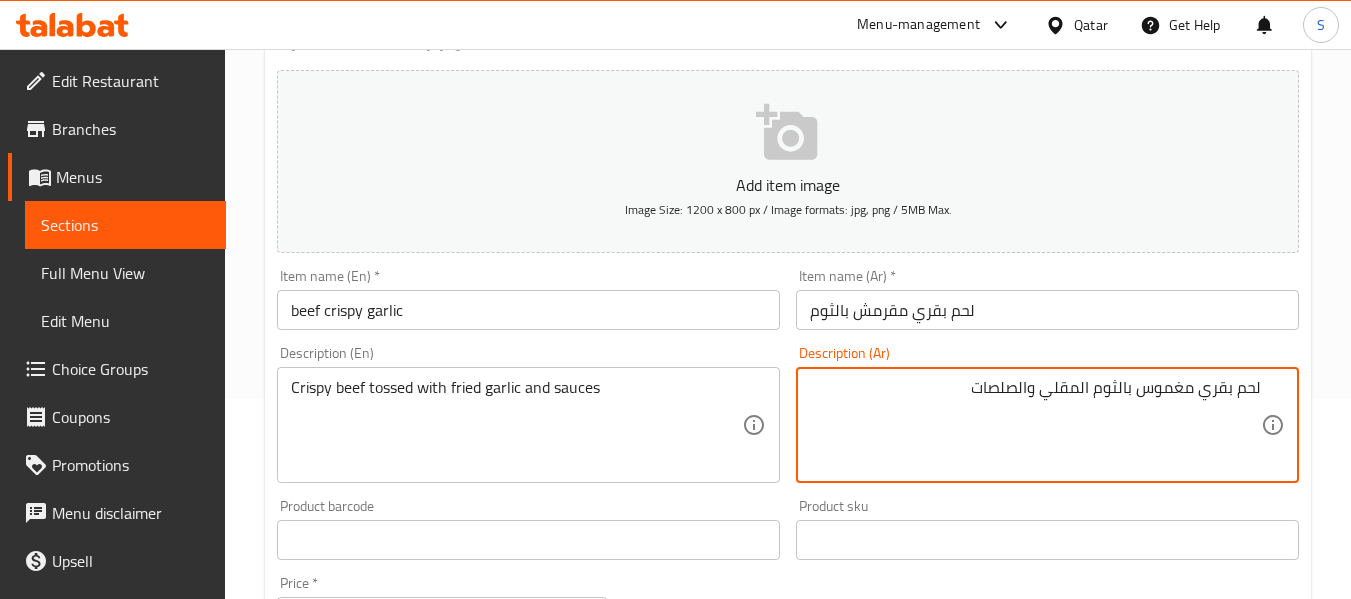 click on "لحم بقري مغموس بالثوم المقلي والصلصات" at bounding box center [1035, 425] 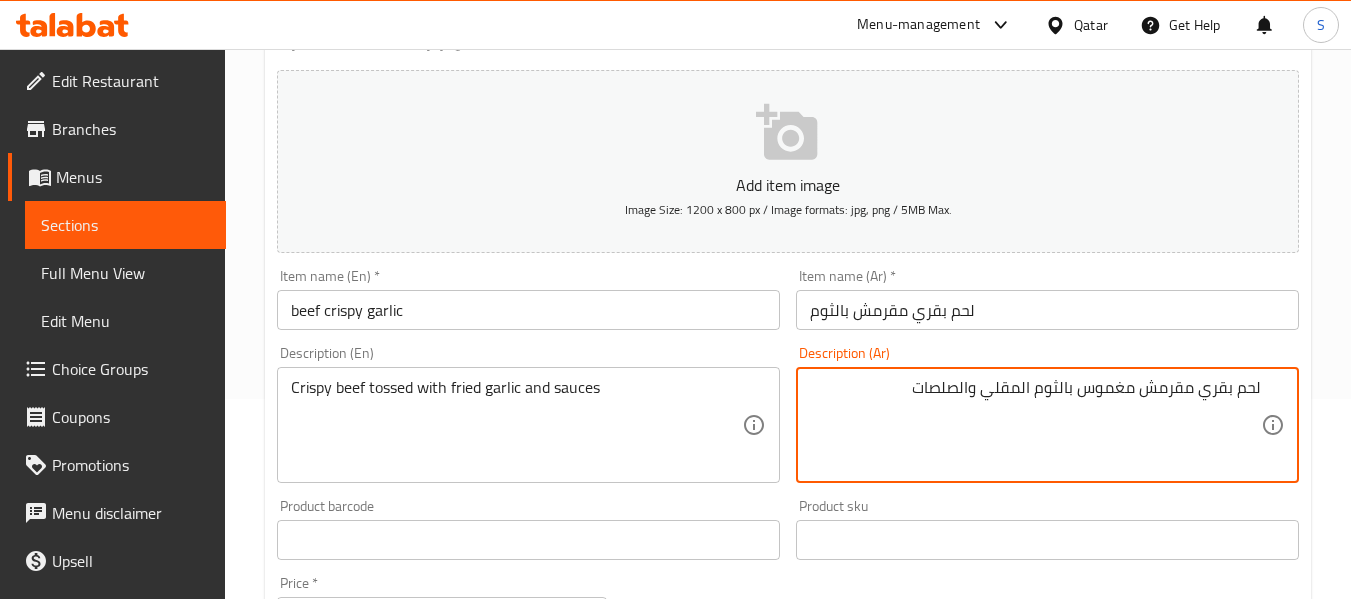 type on "لحم بقري مقرمش مغموس بالثوم المقلي والصلصات" 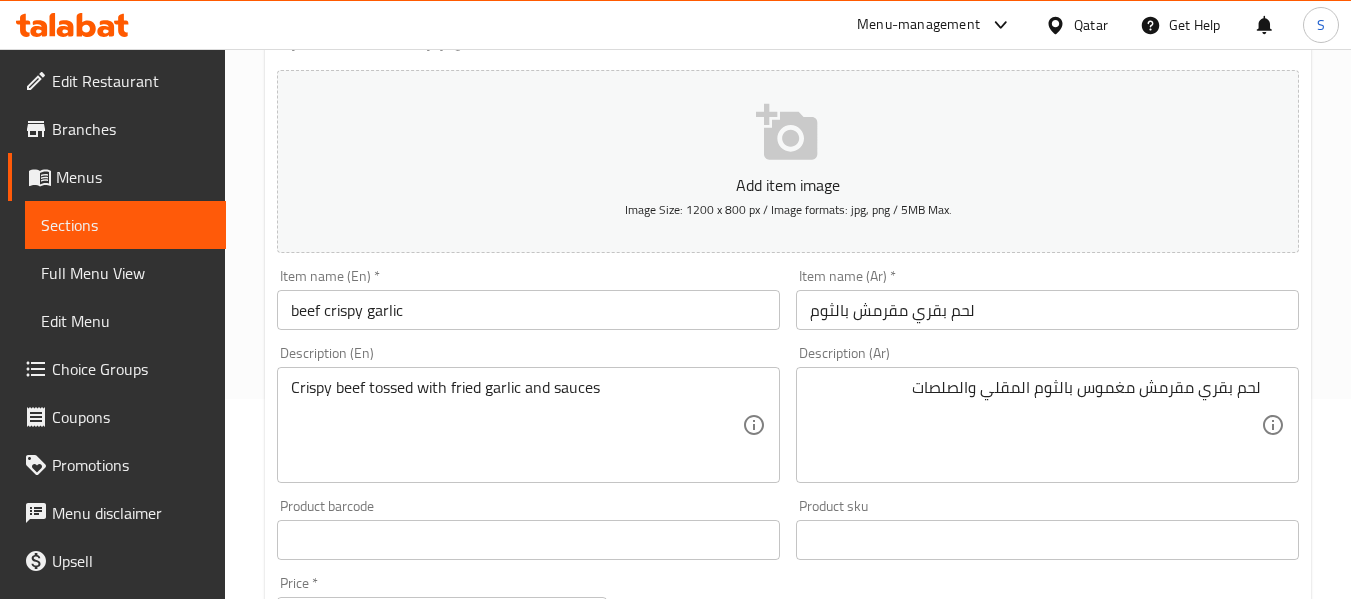 click on "لحم بقري مقرمش بالثوم" at bounding box center [1047, 310] 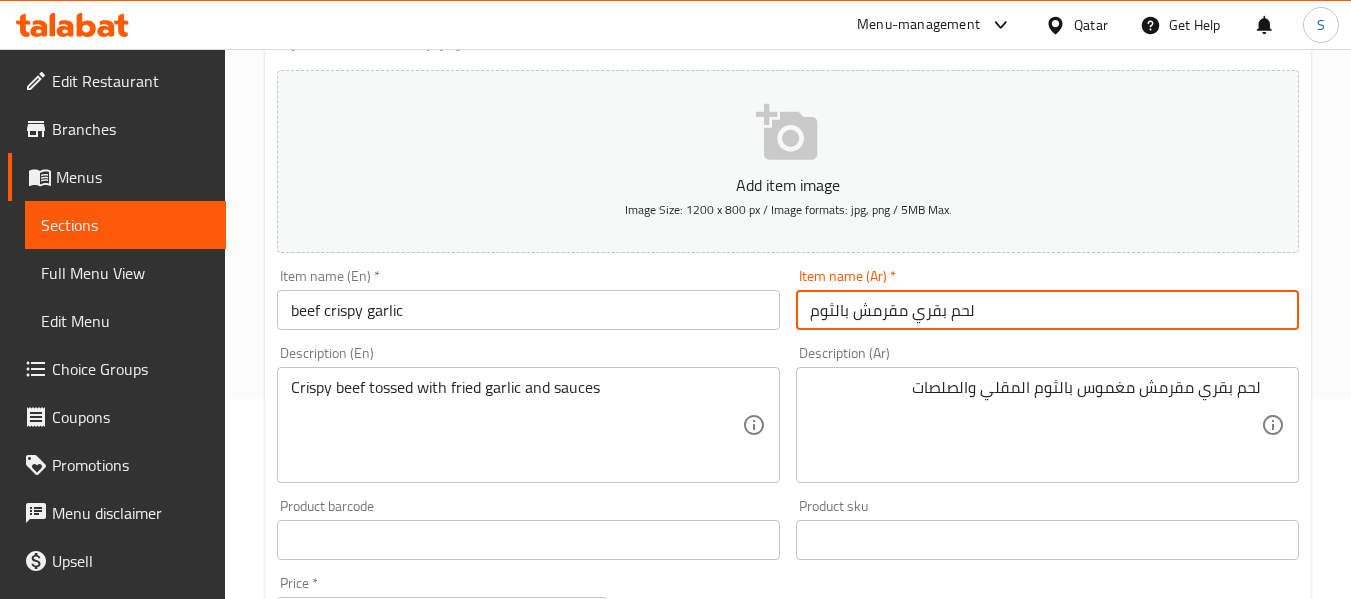 click on "Update" at bounding box center [398, 1126] 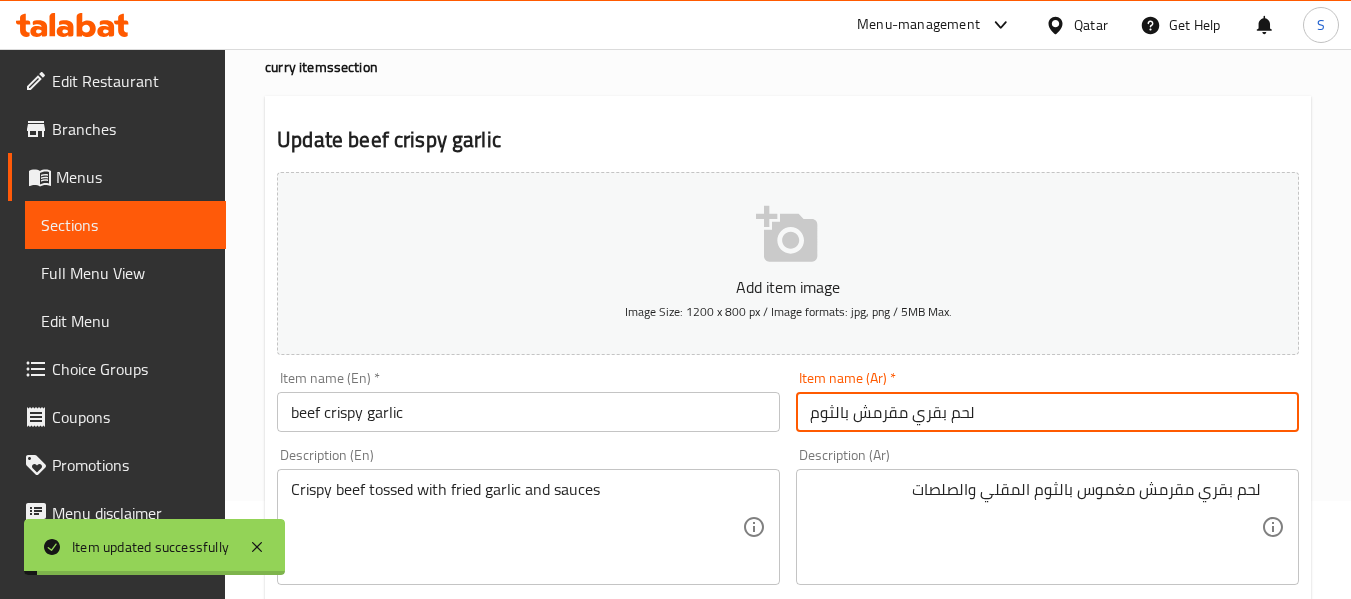 scroll, scrollTop: 0, scrollLeft: 0, axis: both 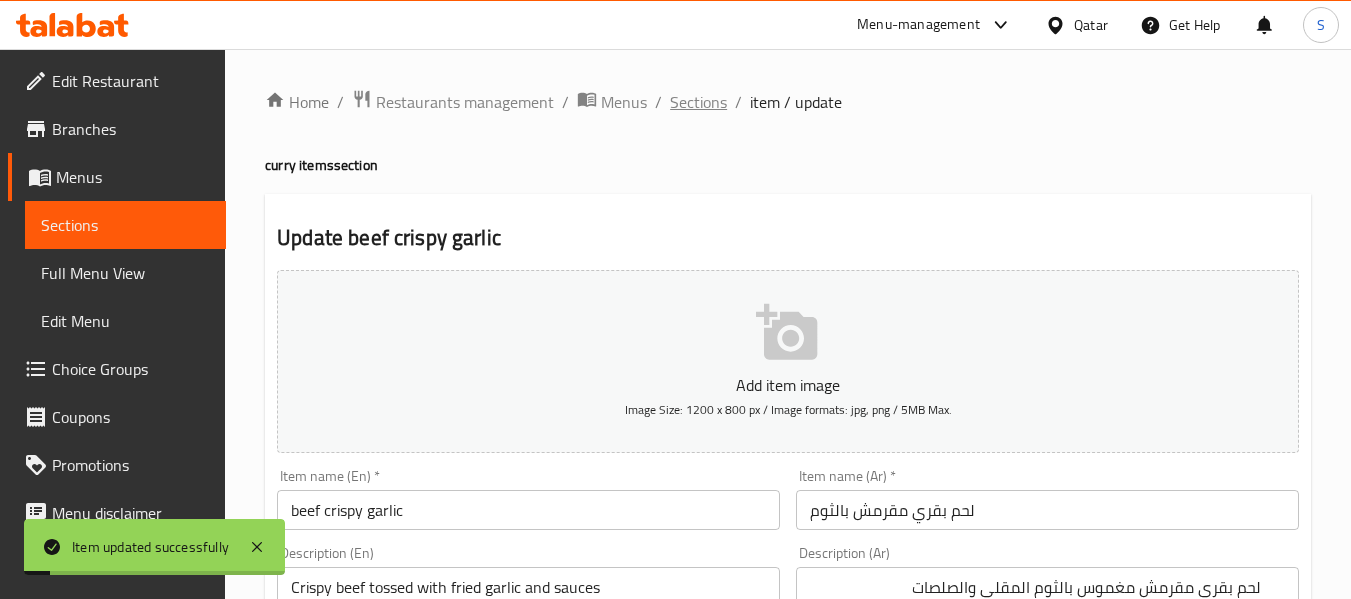 click on "Sections" at bounding box center (698, 102) 